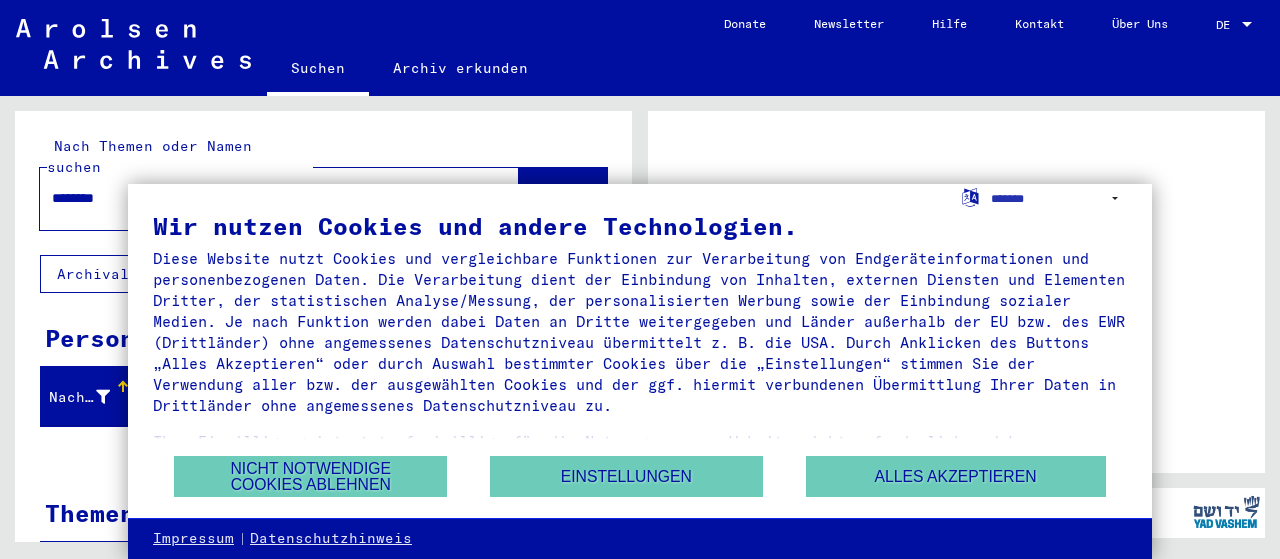 scroll, scrollTop: 0, scrollLeft: 0, axis: both 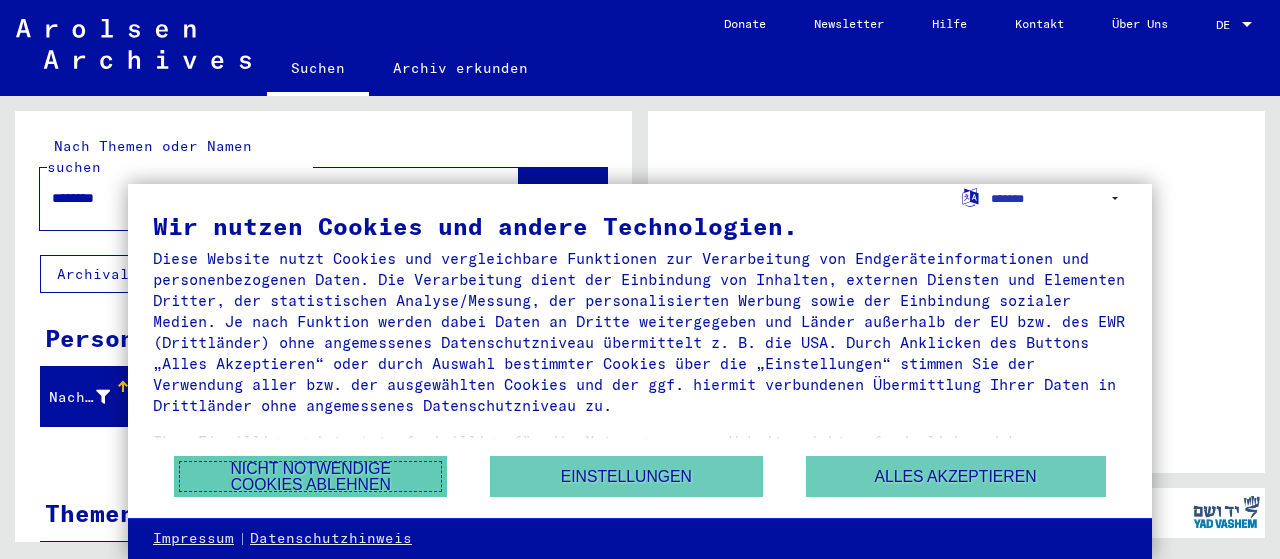 drag, startPoint x: 353, startPoint y: 479, endPoint x: 456, endPoint y: 461, distance: 104.56099 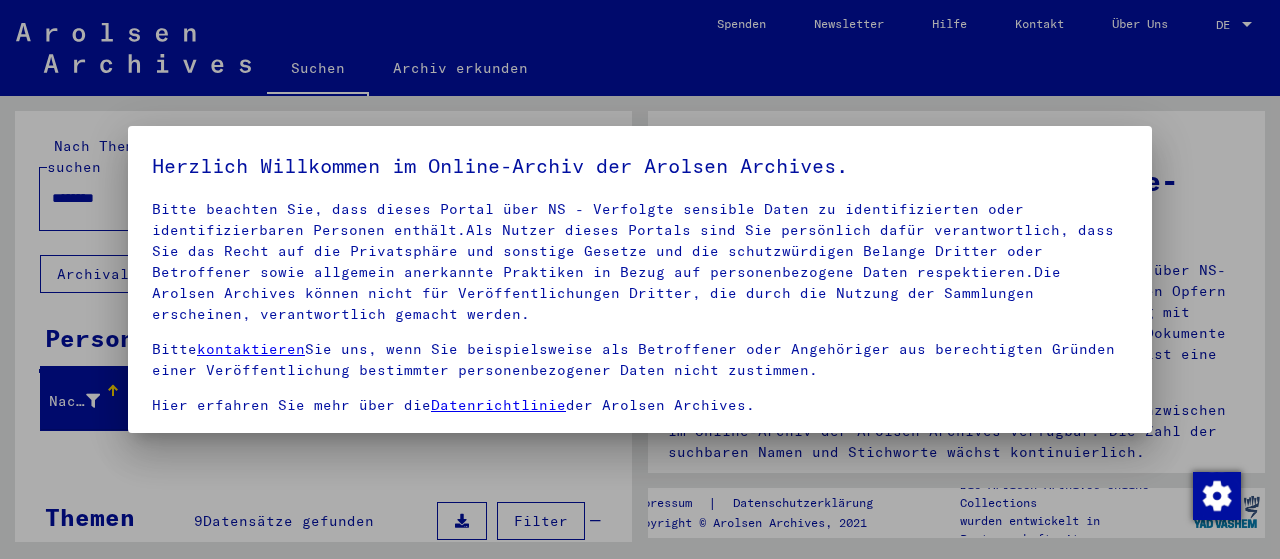 scroll, scrollTop: 158, scrollLeft: 0, axis: vertical 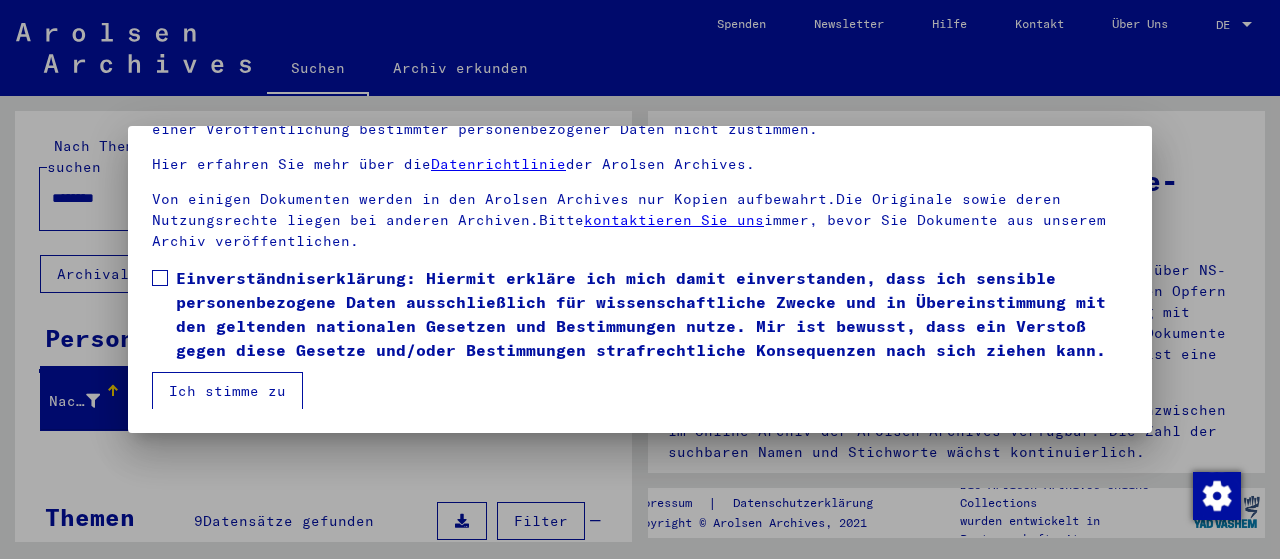 drag, startPoint x: 165, startPoint y: 278, endPoint x: 184, endPoint y: 364, distance: 88.07383 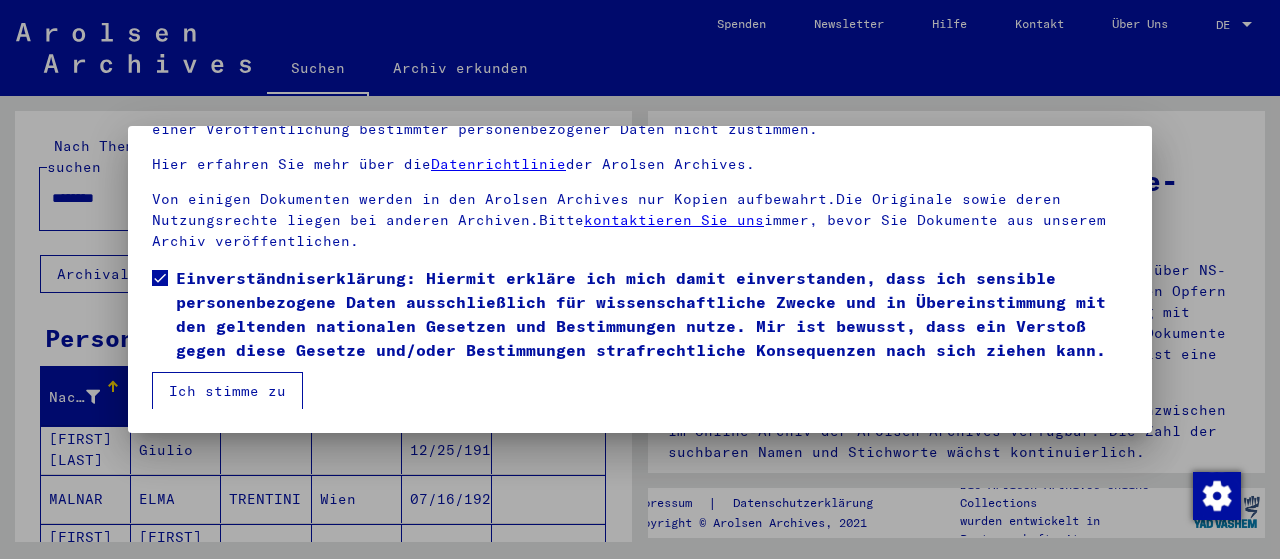 drag, startPoint x: 207, startPoint y: 389, endPoint x: 238, endPoint y: 383, distance: 31.575306 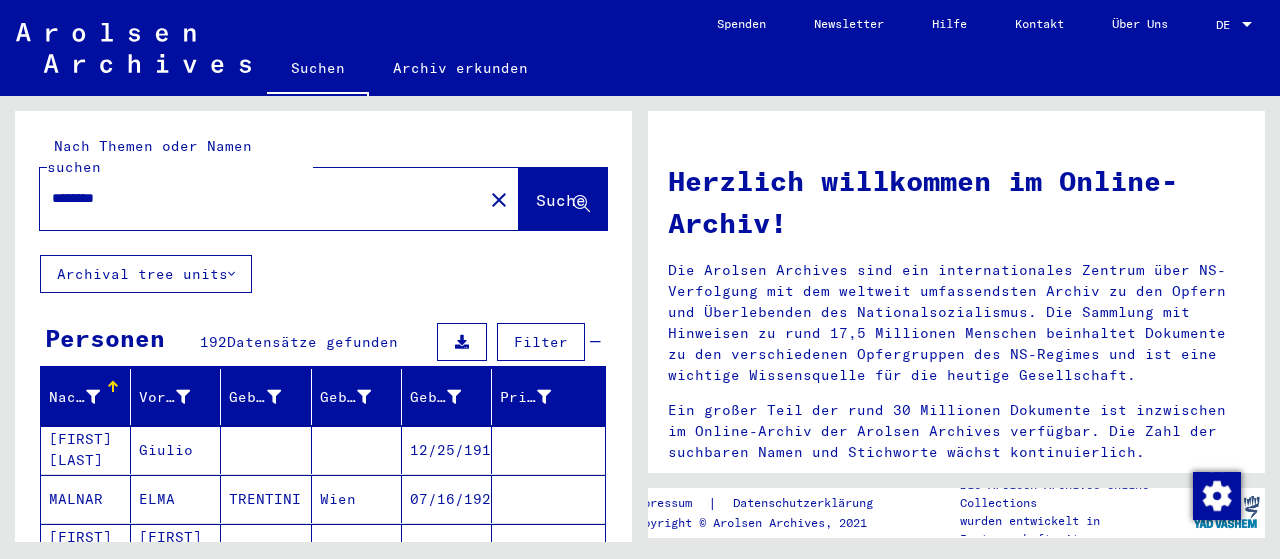 click on "********" at bounding box center (255, 198) 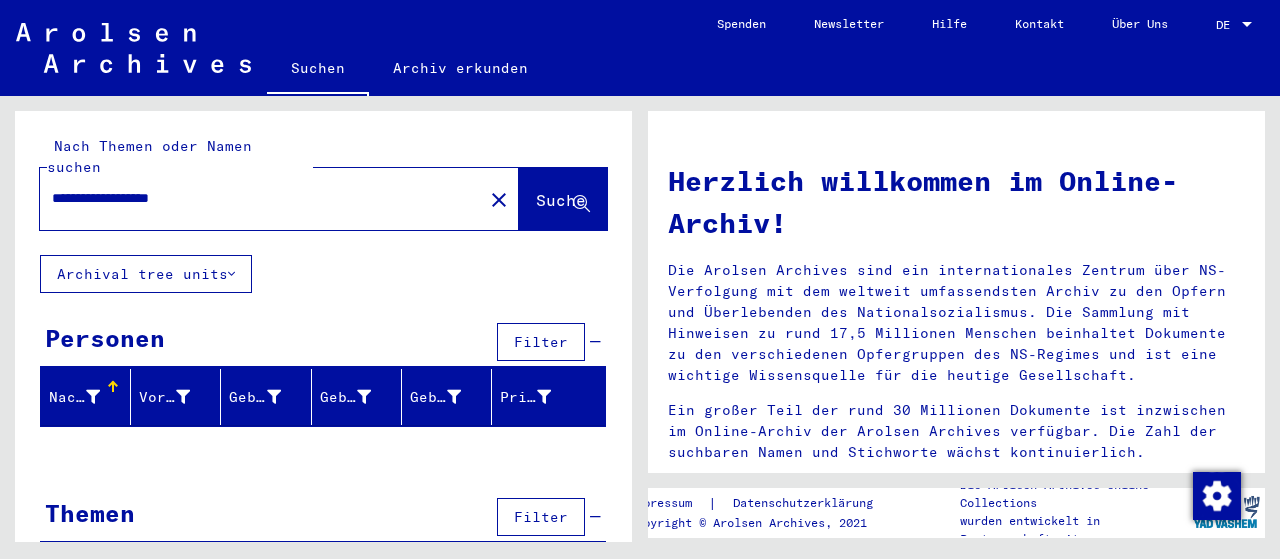 scroll, scrollTop: 14, scrollLeft: 0, axis: vertical 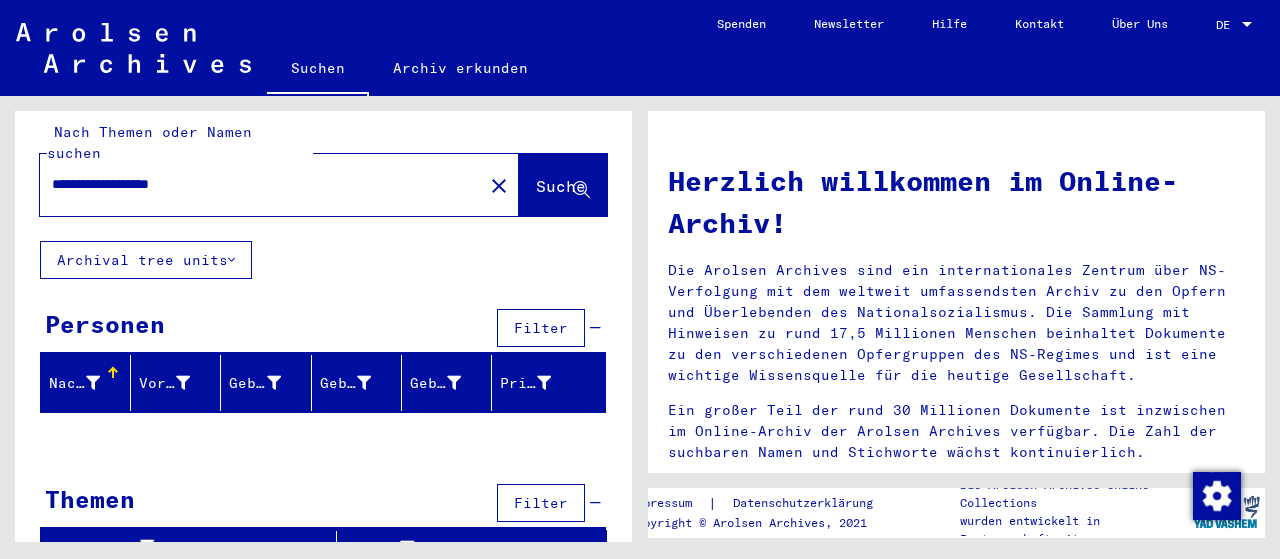 click on "**********" at bounding box center [255, 184] 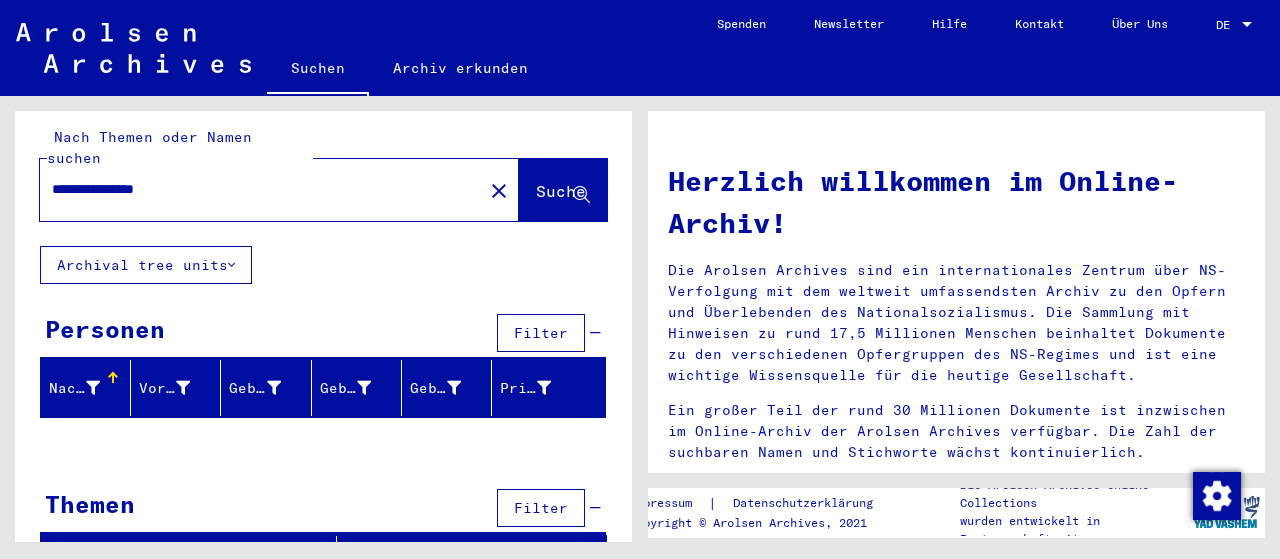 scroll, scrollTop: 14, scrollLeft: 0, axis: vertical 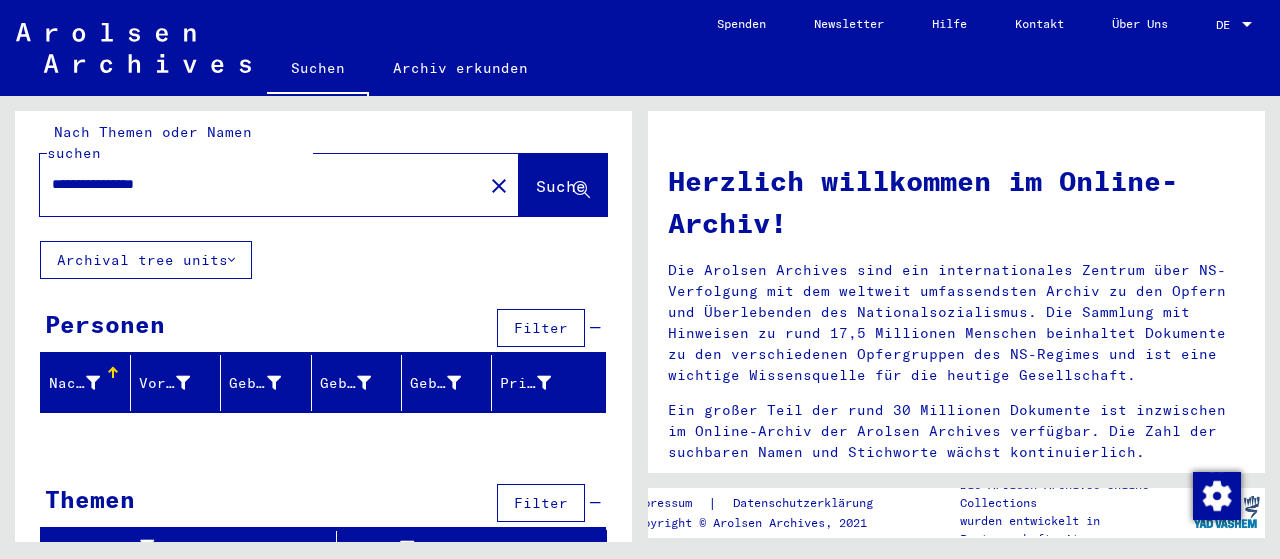 click on "**********" at bounding box center (255, 184) 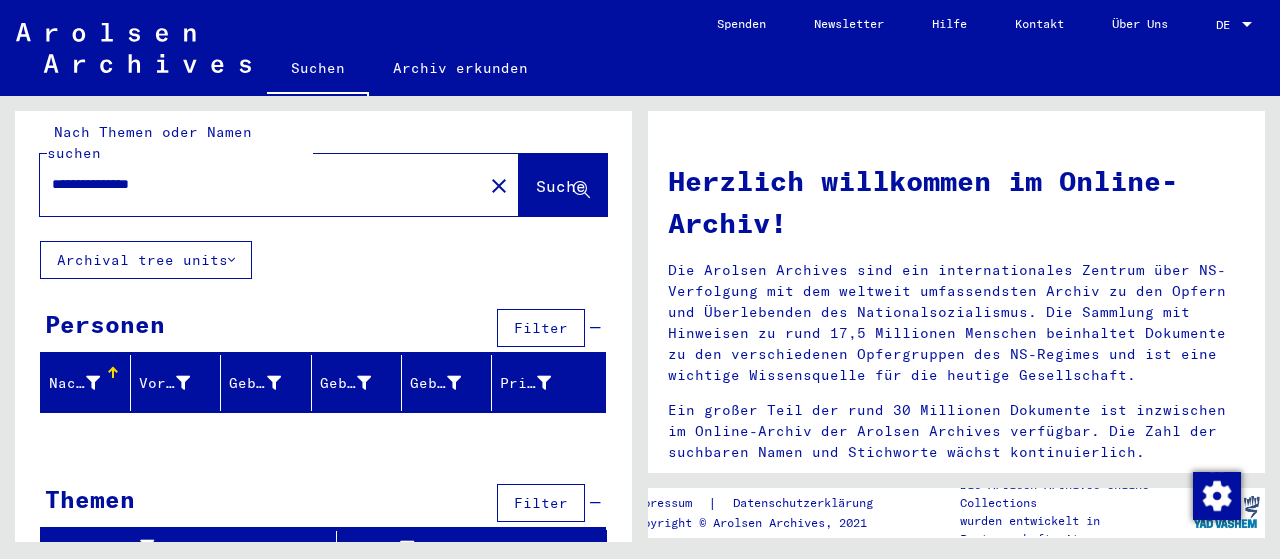 type on "**********" 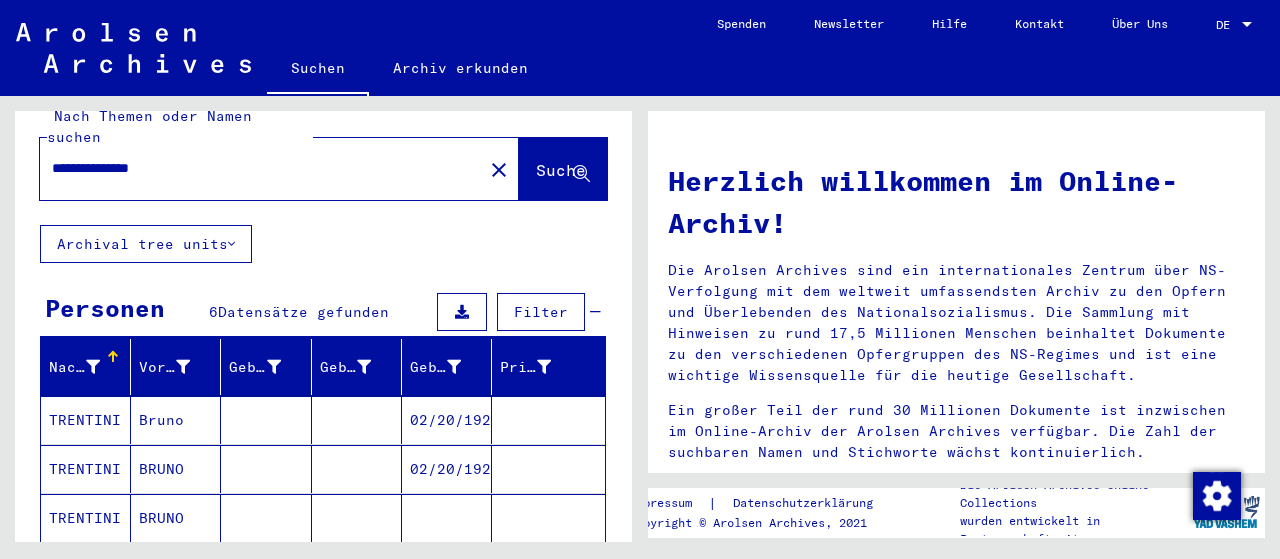 scroll, scrollTop: 104, scrollLeft: 0, axis: vertical 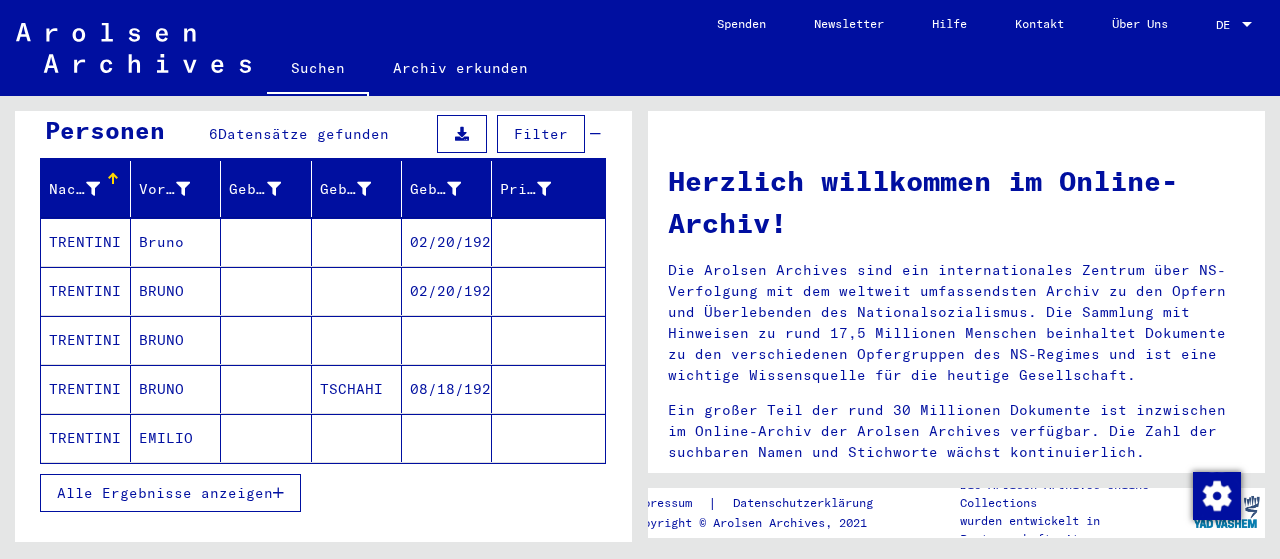 click on "02/20/1924" at bounding box center [447, 291] 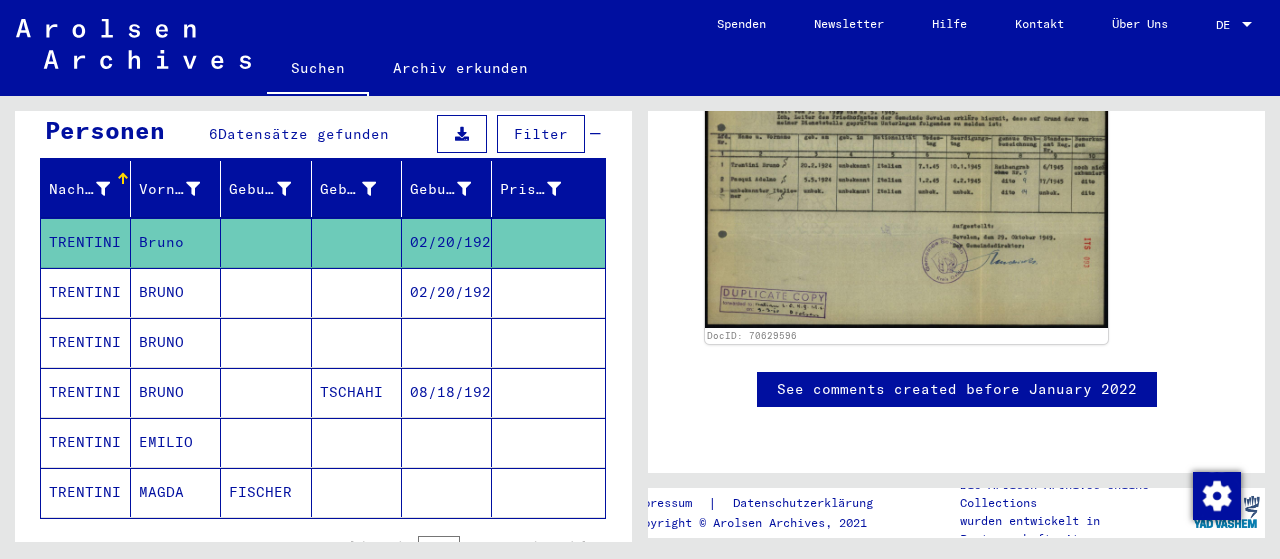 scroll, scrollTop: 416, scrollLeft: 0, axis: vertical 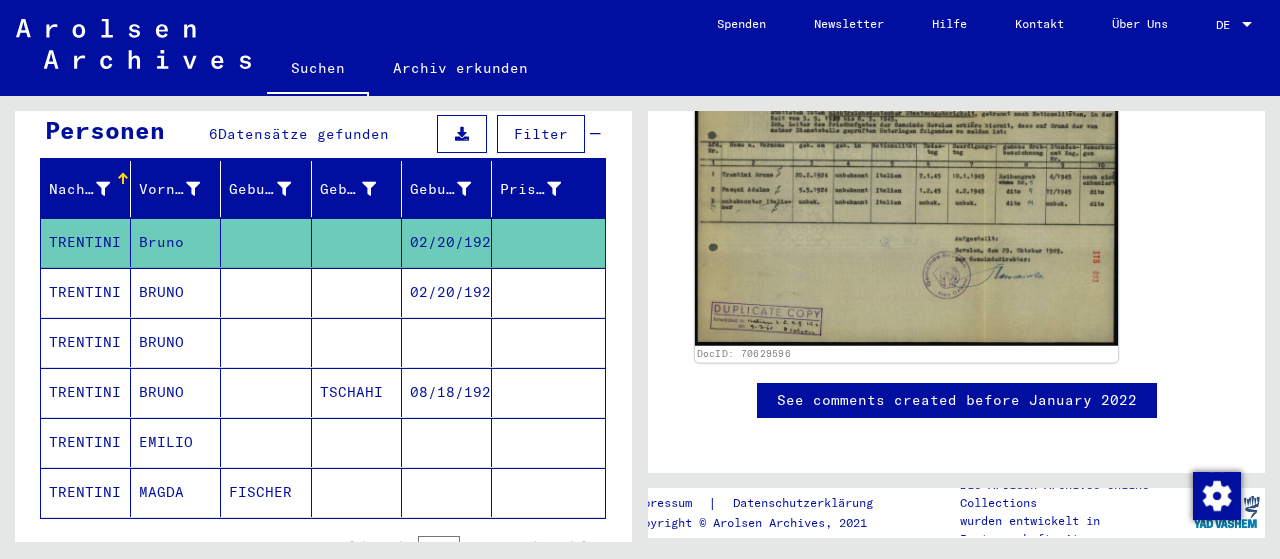 click 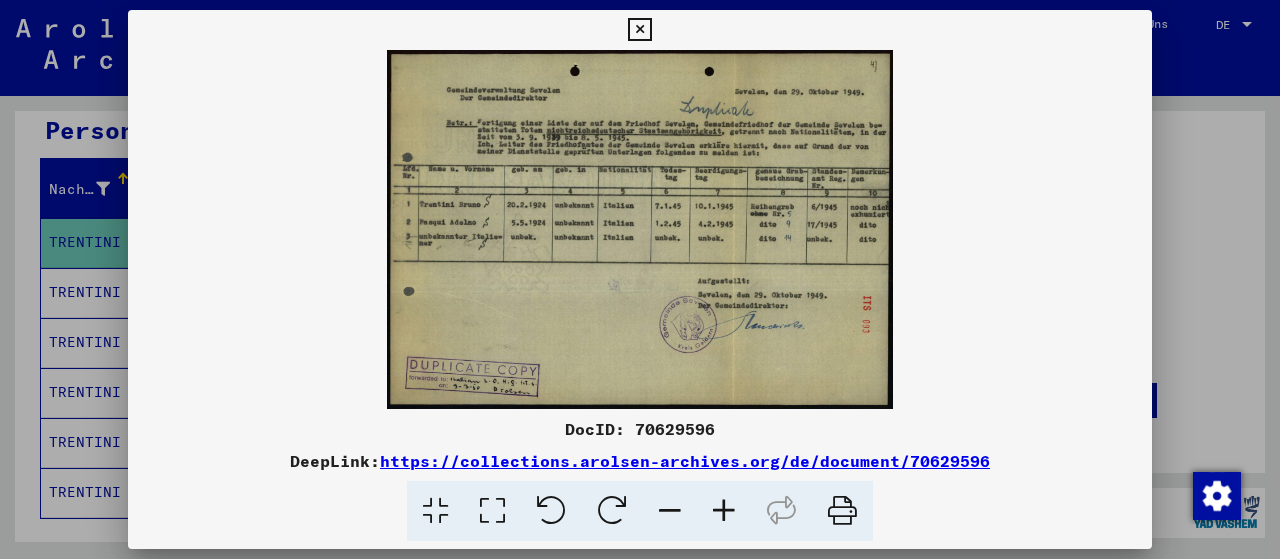 type 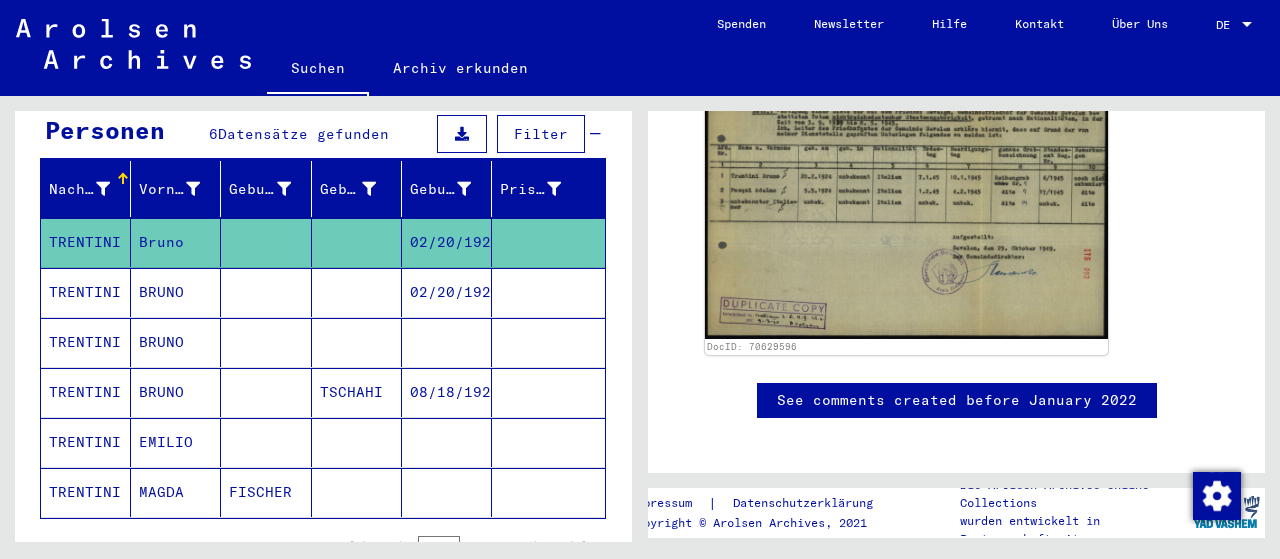 click on "02/20/1924" at bounding box center (447, 342) 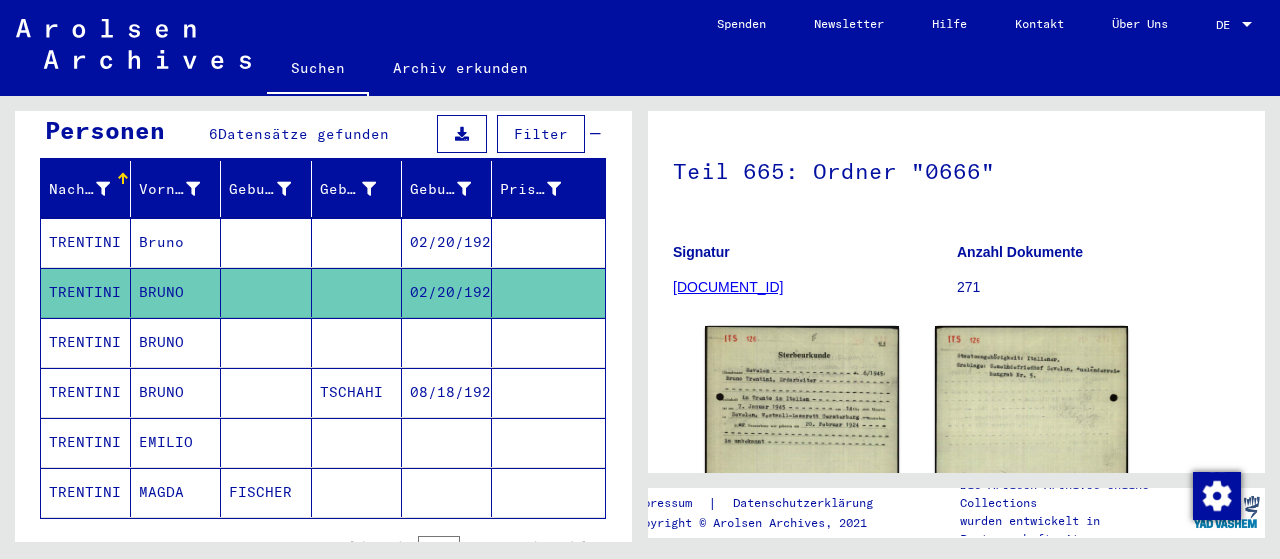 scroll, scrollTop: 312, scrollLeft: 0, axis: vertical 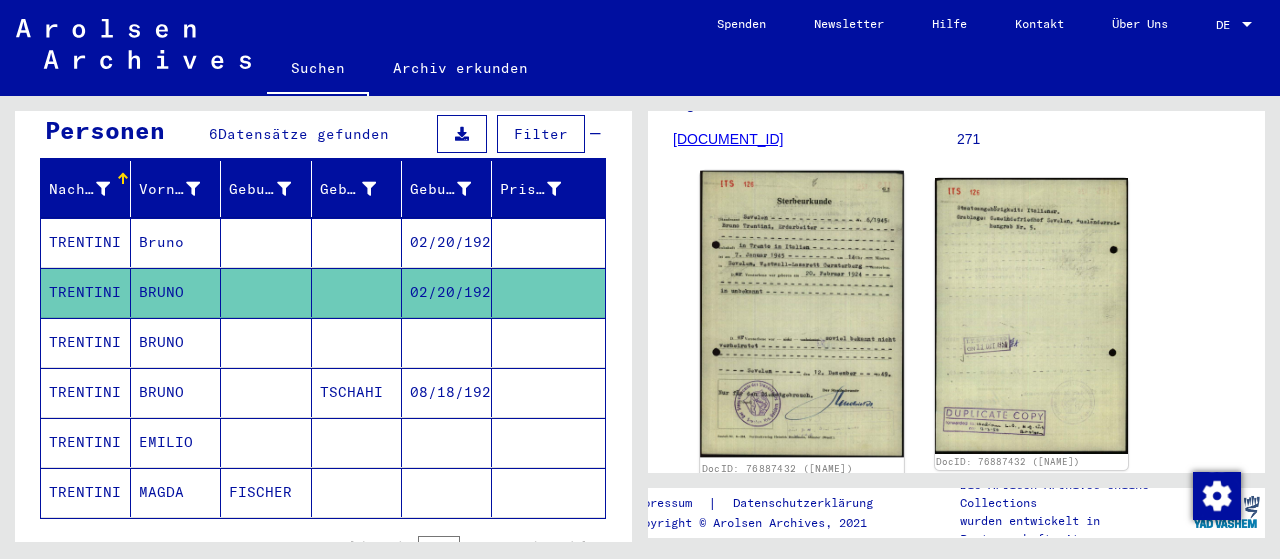 click 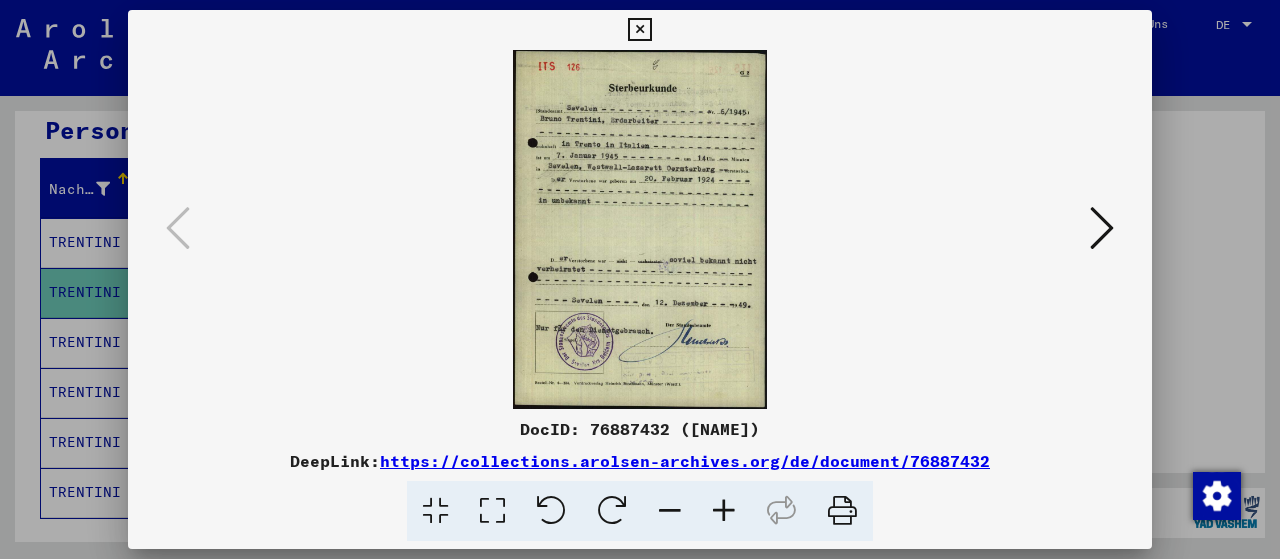 click at bounding box center (1102, 228) 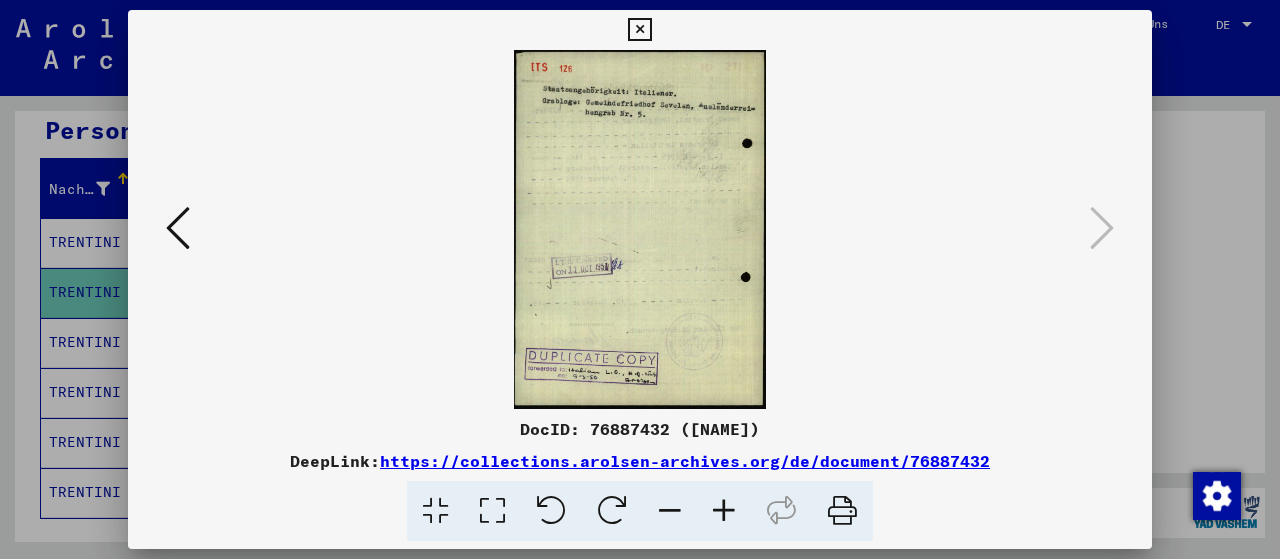 click at bounding box center (639, 30) 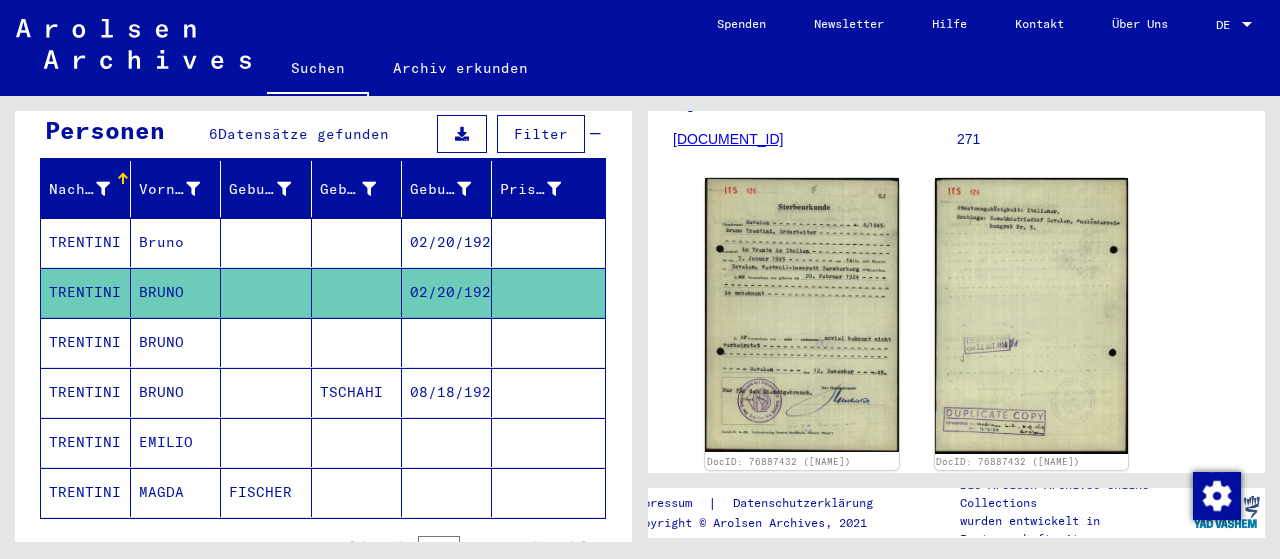 click on "TRENTINI" at bounding box center (86, 392) 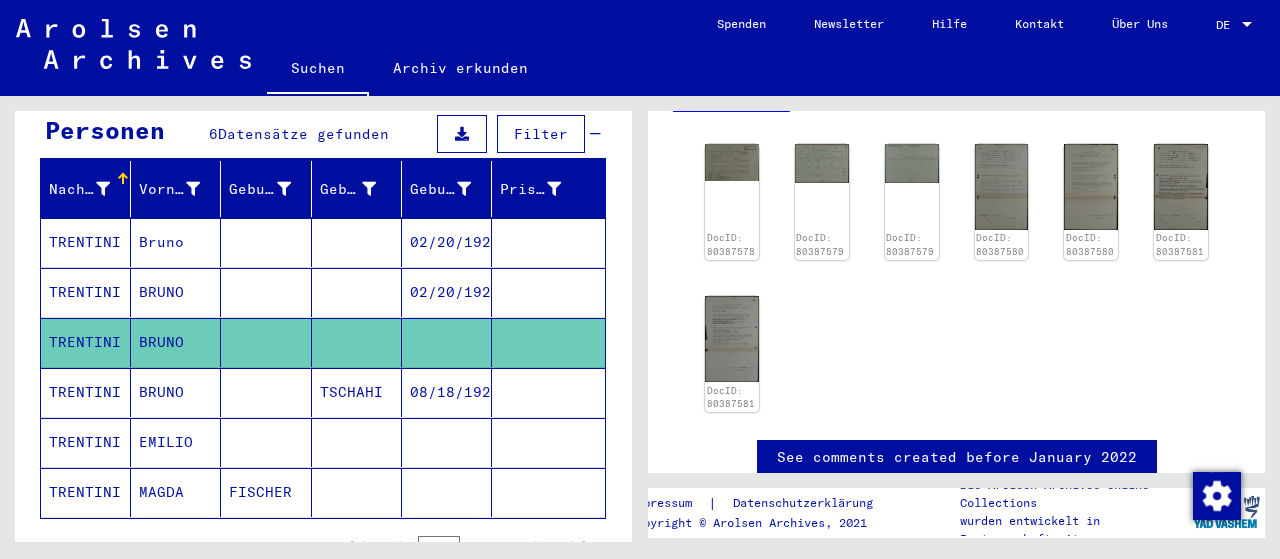 scroll, scrollTop: 416, scrollLeft: 0, axis: vertical 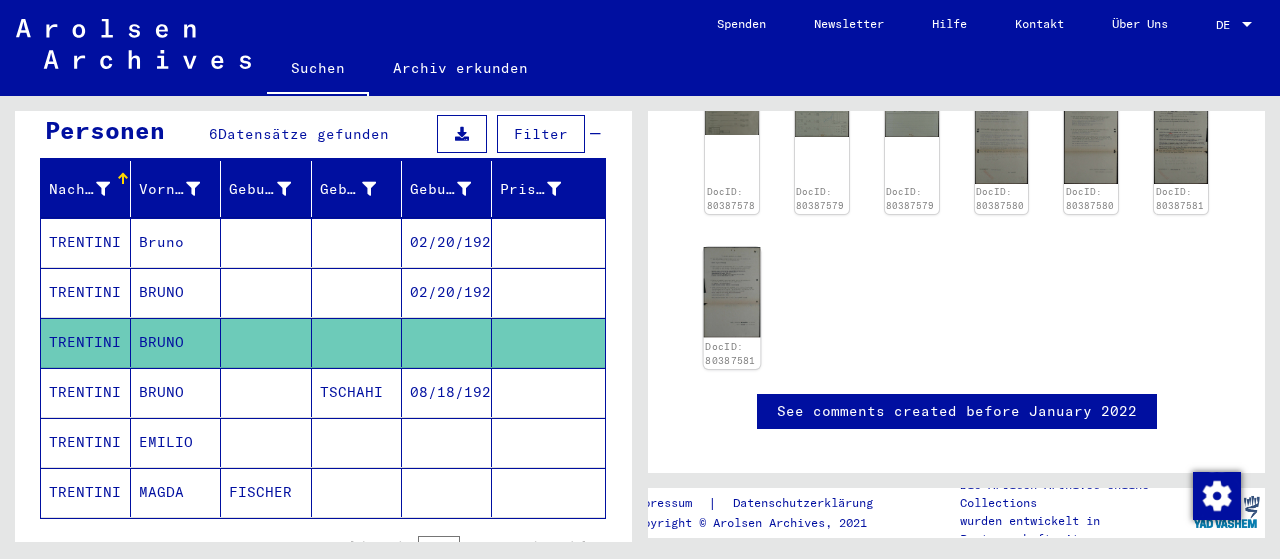 click 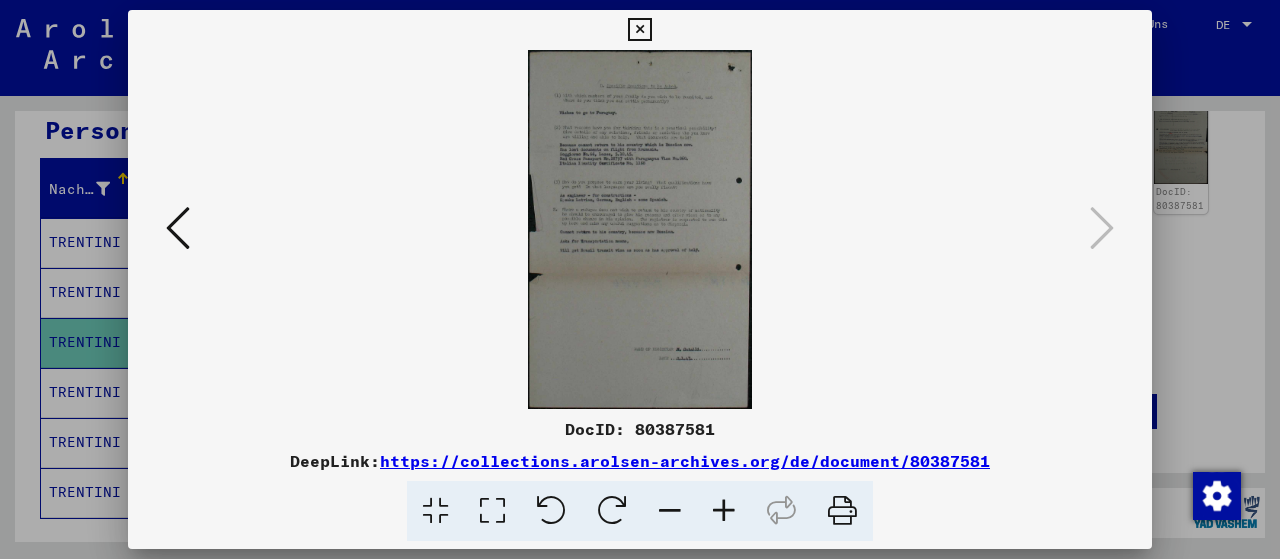 click at bounding box center (178, 228) 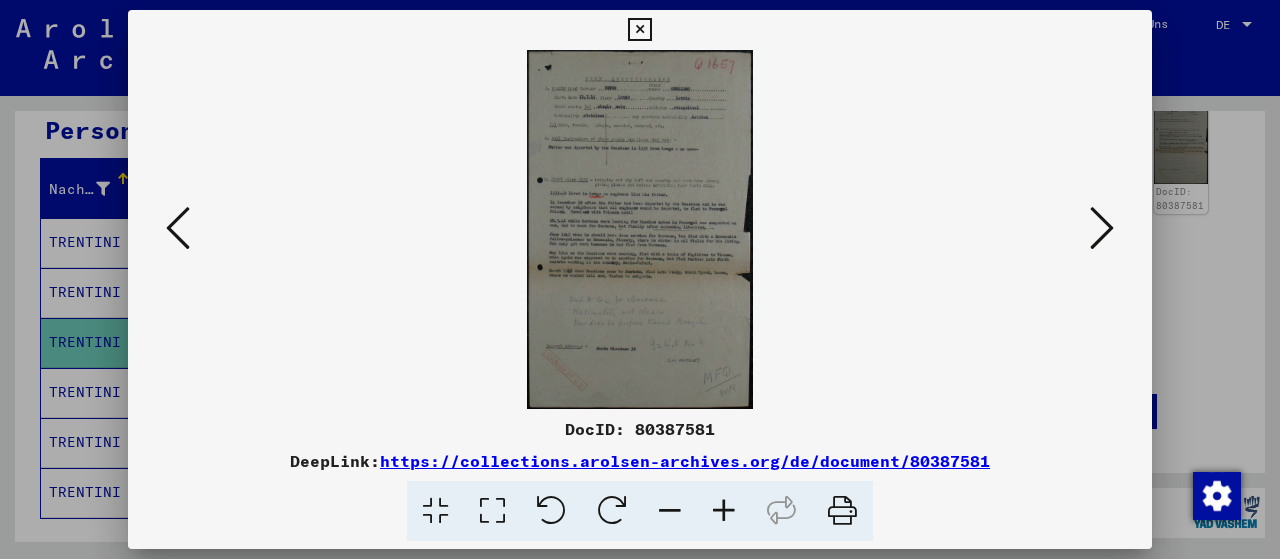 click at bounding box center (178, 228) 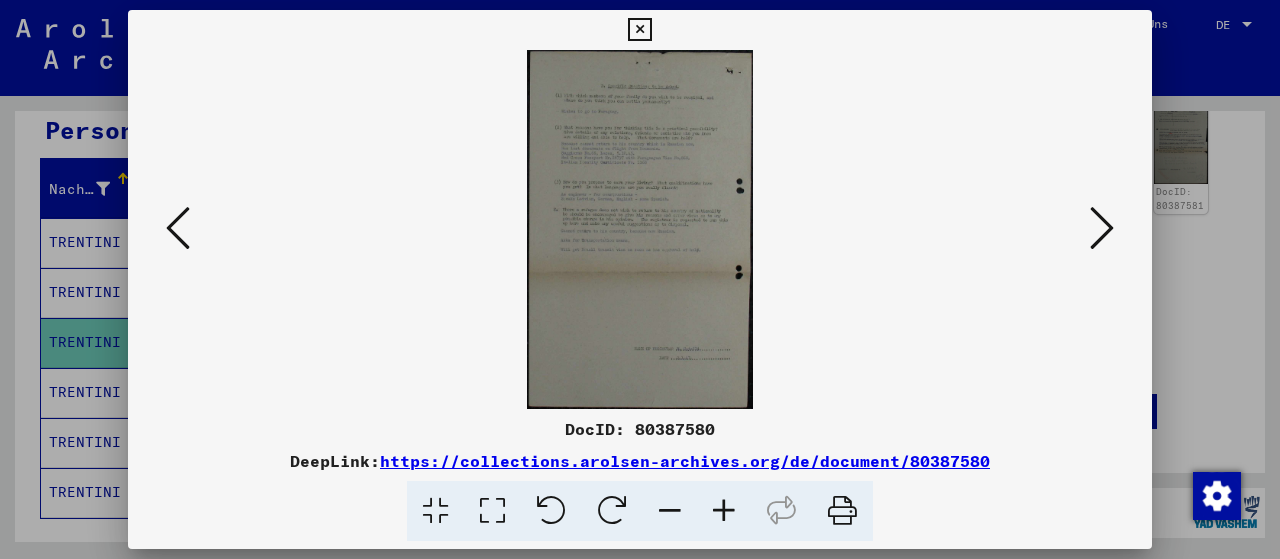 click at bounding box center [639, 30] 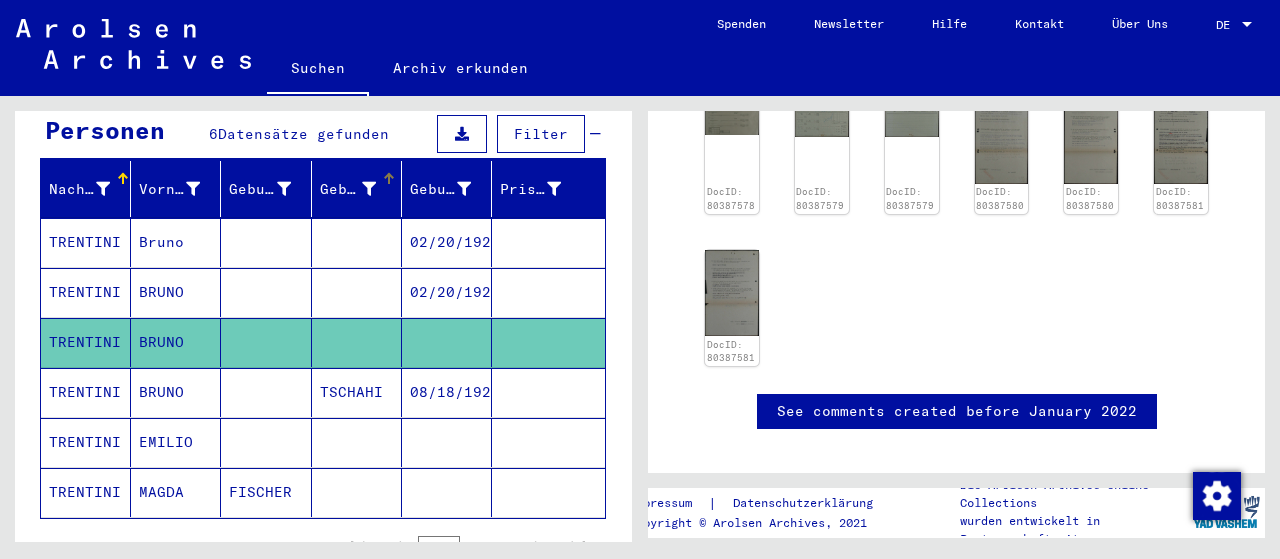 scroll, scrollTop: 0, scrollLeft: 0, axis: both 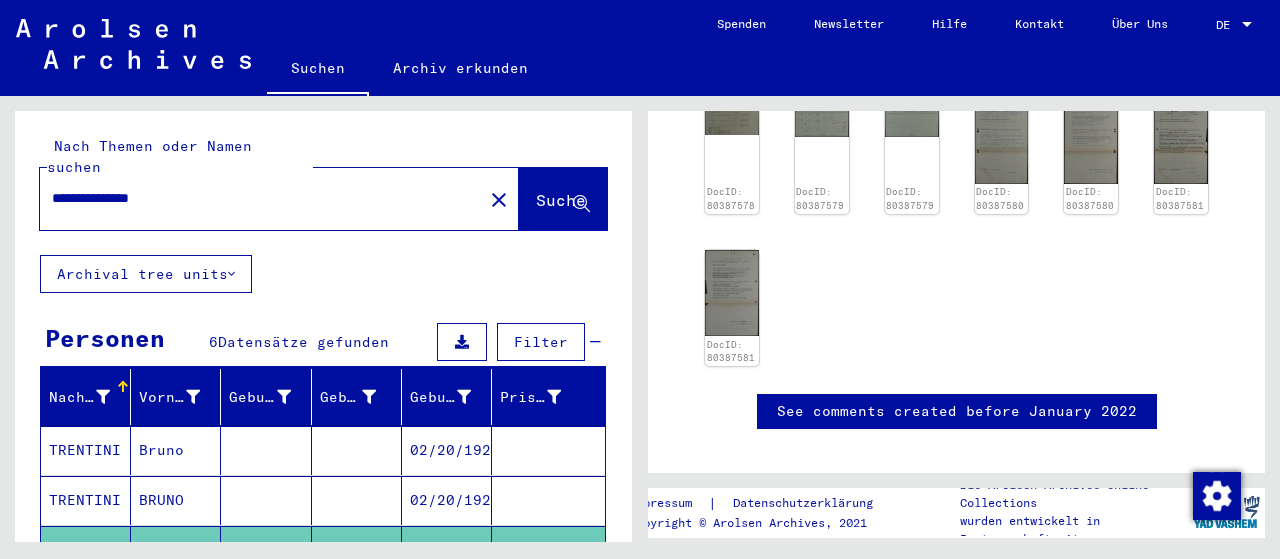 click on "**********" at bounding box center [261, 198] 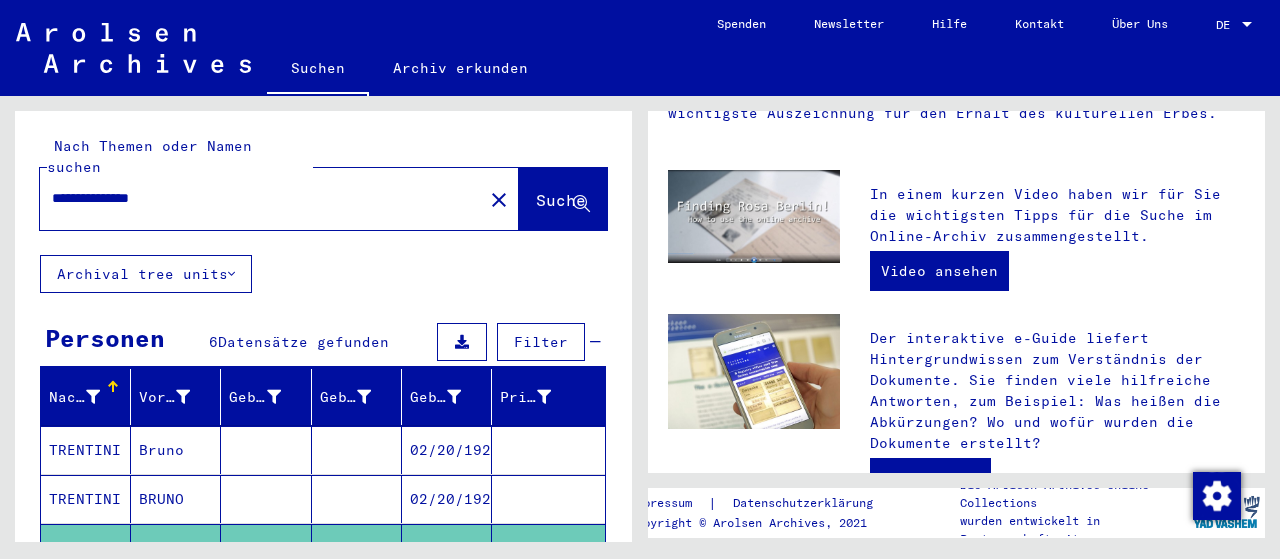 scroll, scrollTop: 0, scrollLeft: 0, axis: both 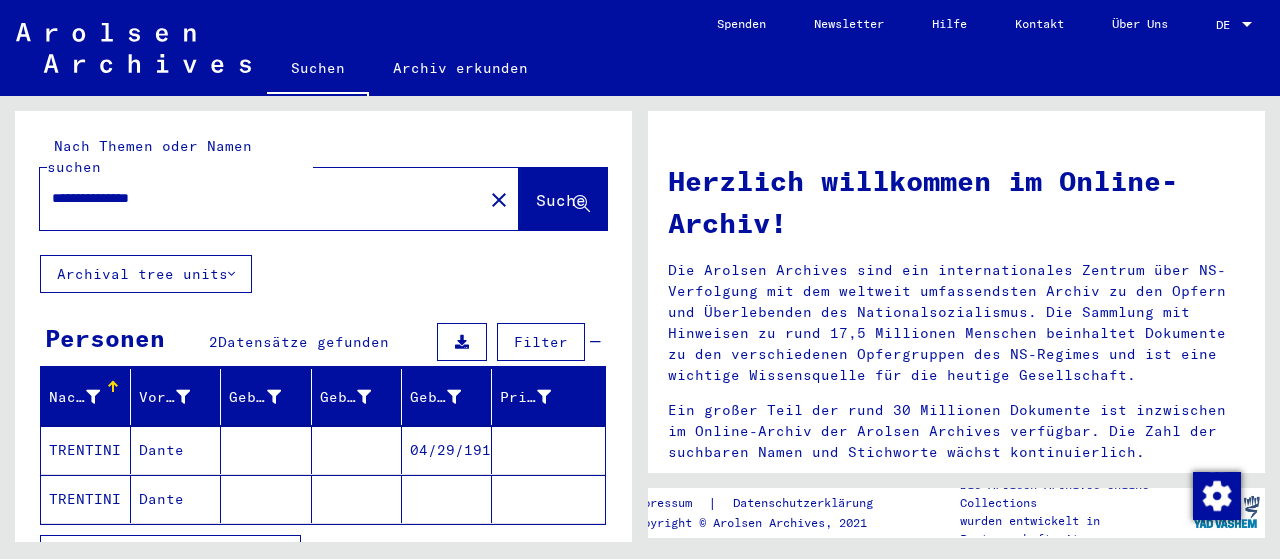 click on "Dante" at bounding box center [176, 499] 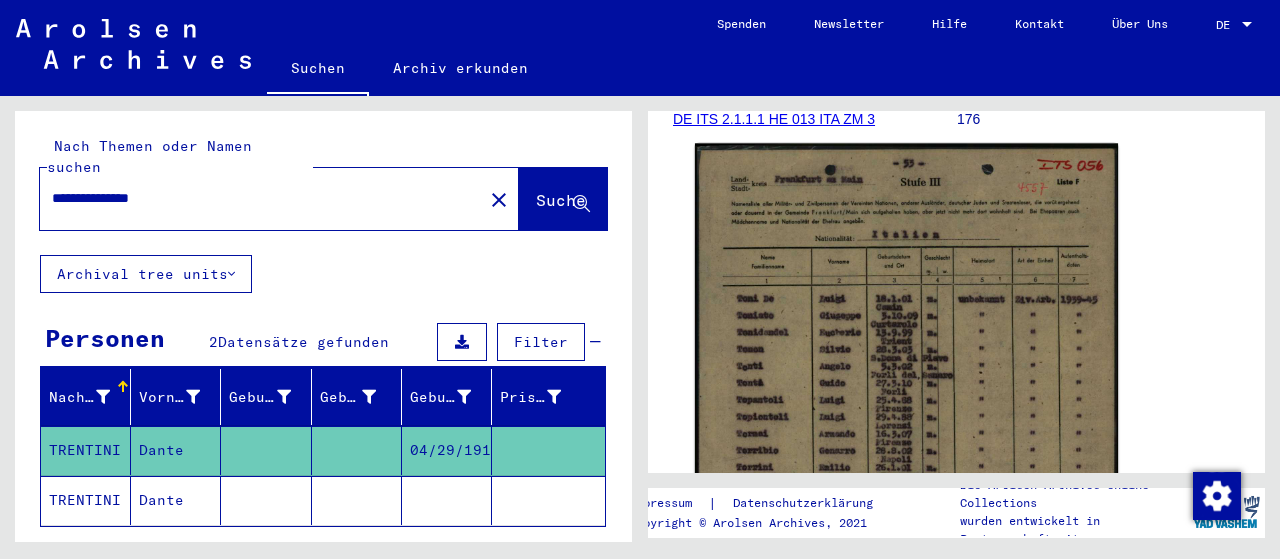 scroll, scrollTop: 416, scrollLeft: 0, axis: vertical 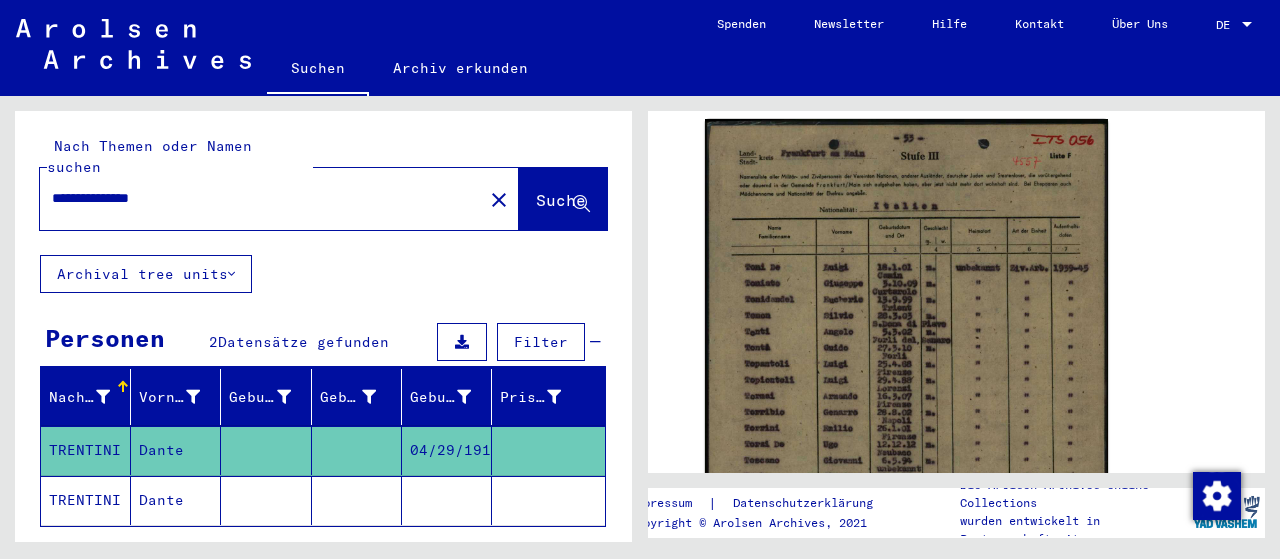 click on "**********" at bounding box center (261, 198) 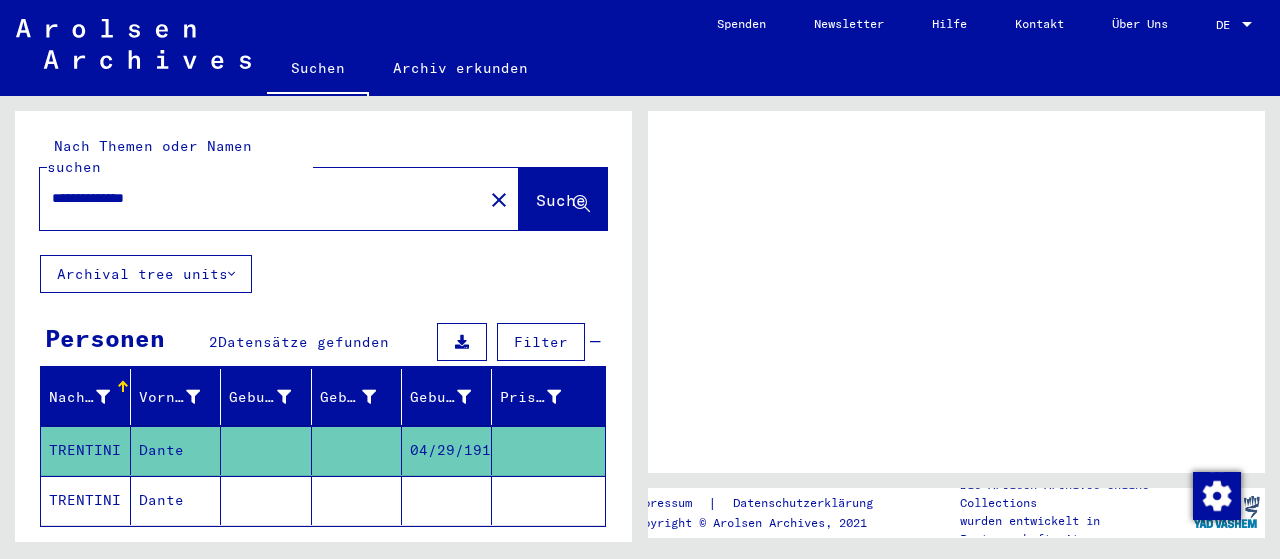scroll, scrollTop: 0, scrollLeft: 0, axis: both 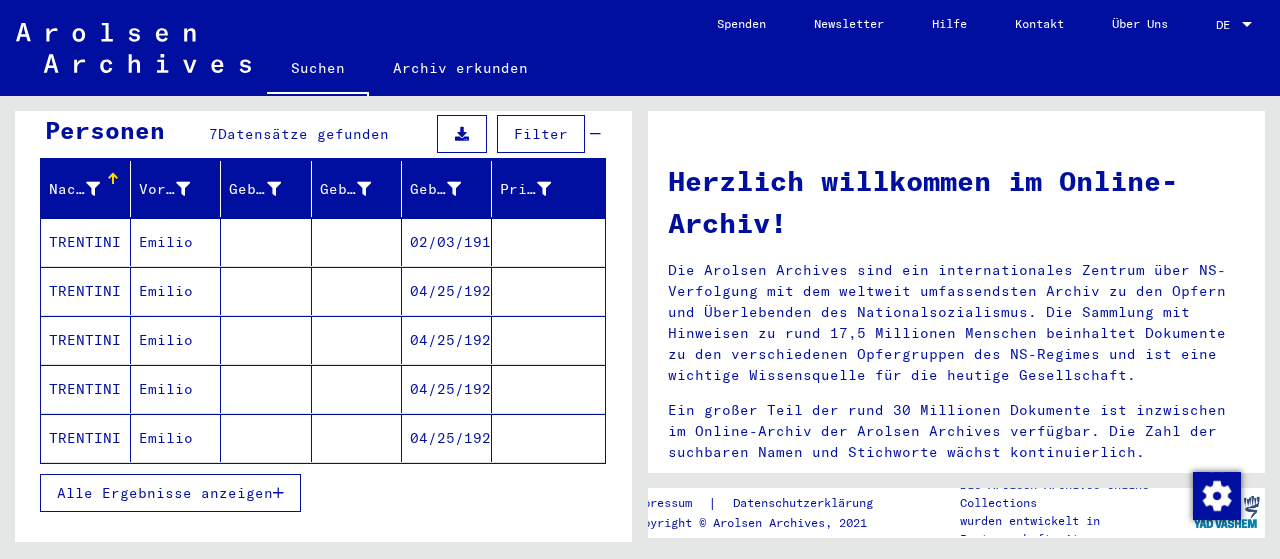 click on "Emilio" at bounding box center (176, 291) 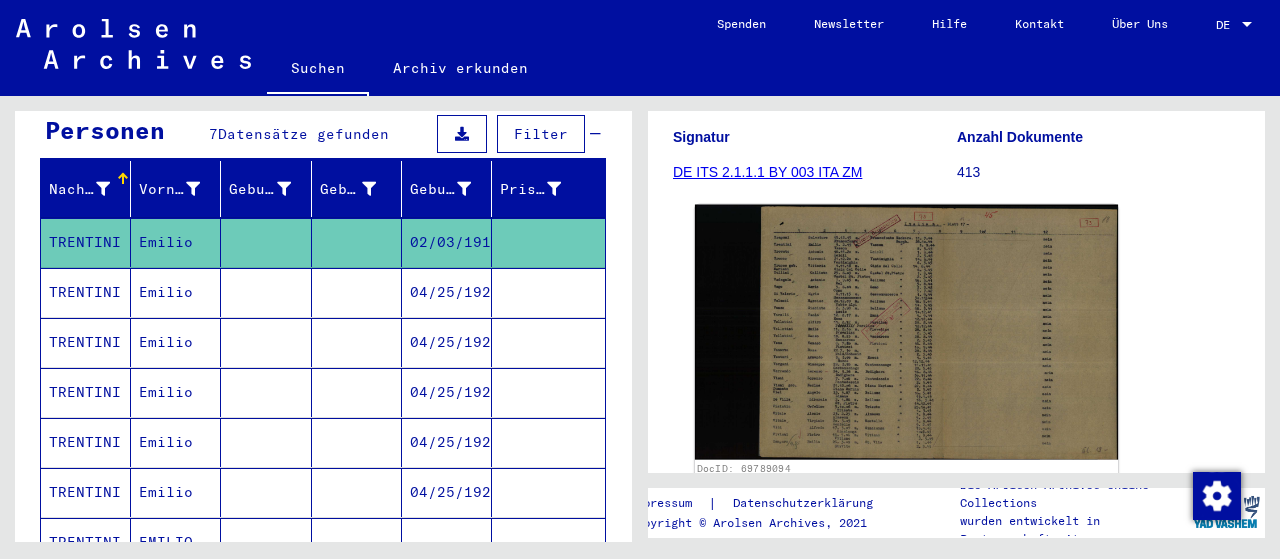 scroll, scrollTop: 312, scrollLeft: 0, axis: vertical 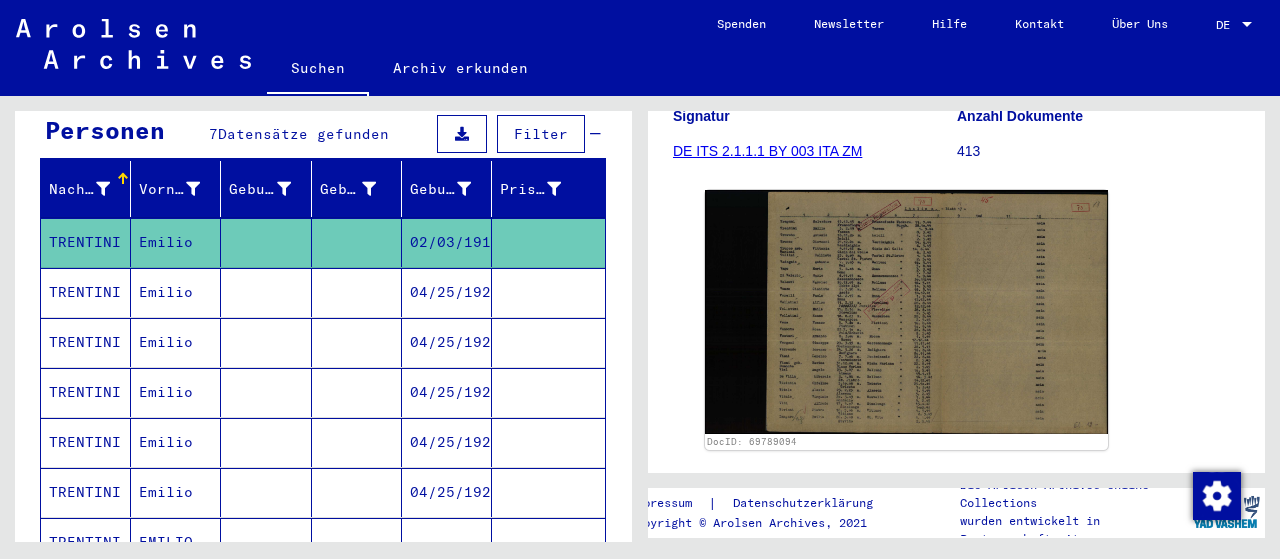 click on "Emilio" at bounding box center (176, 342) 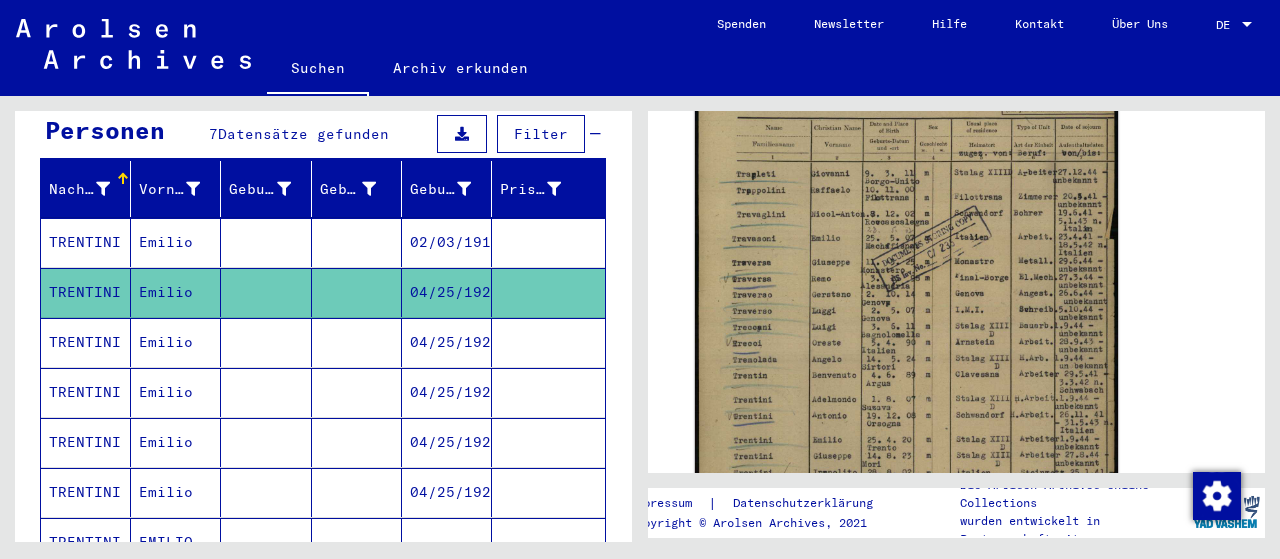 scroll, scrollTop: 520, scrollLeft: 0, axis: vertical 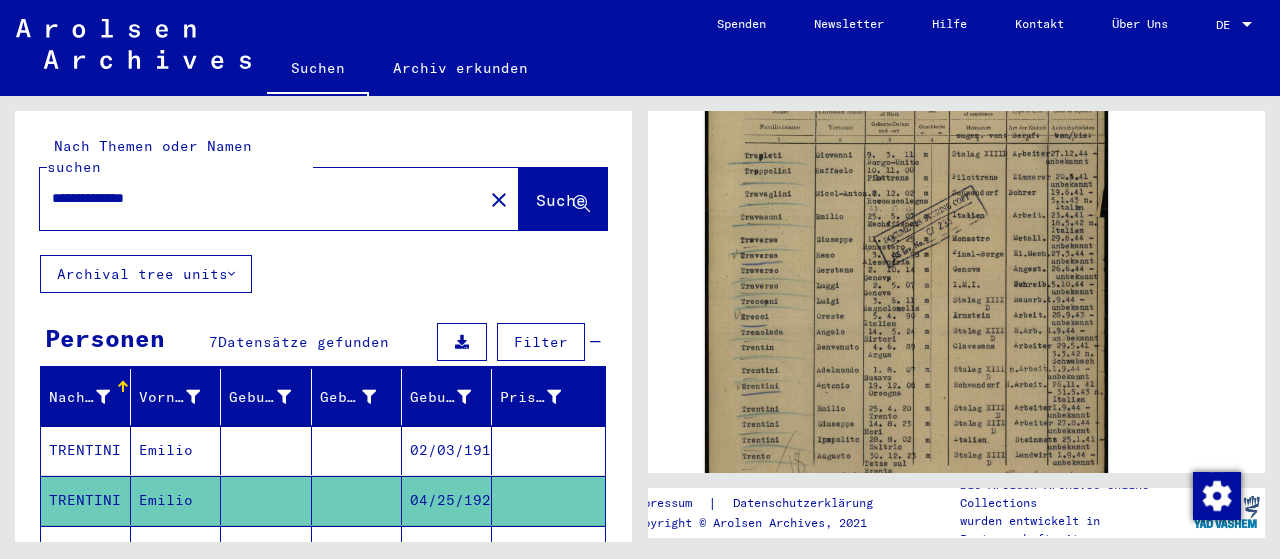 drag, startPoint x: 253, startPoint y: 181, endPoint x: 0, endPoint y: 174, distance: 253.09682 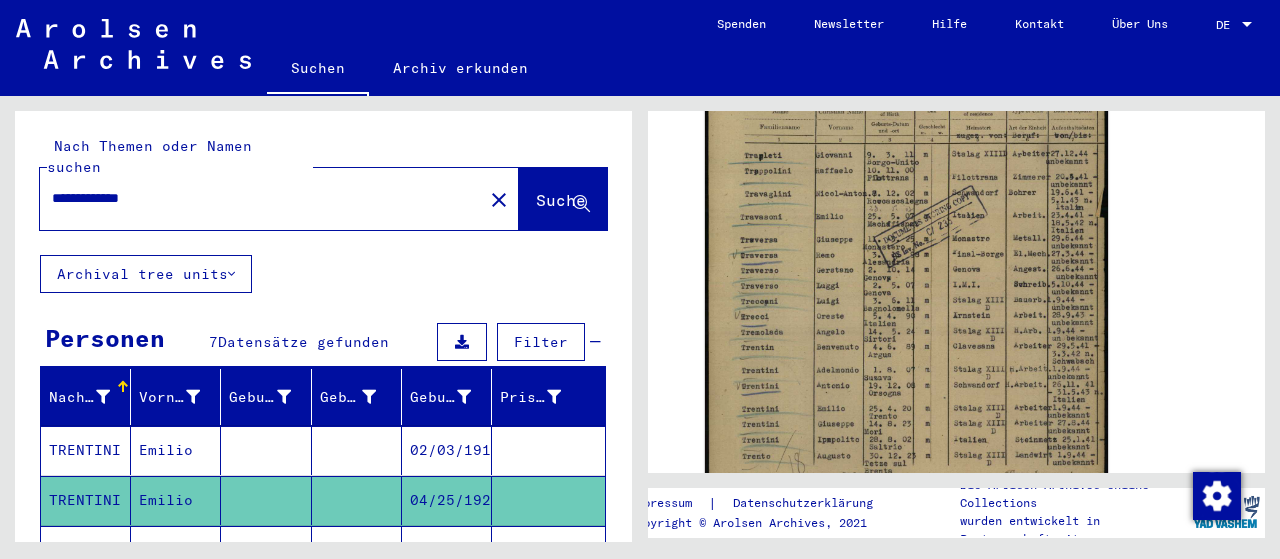 type on "**********" 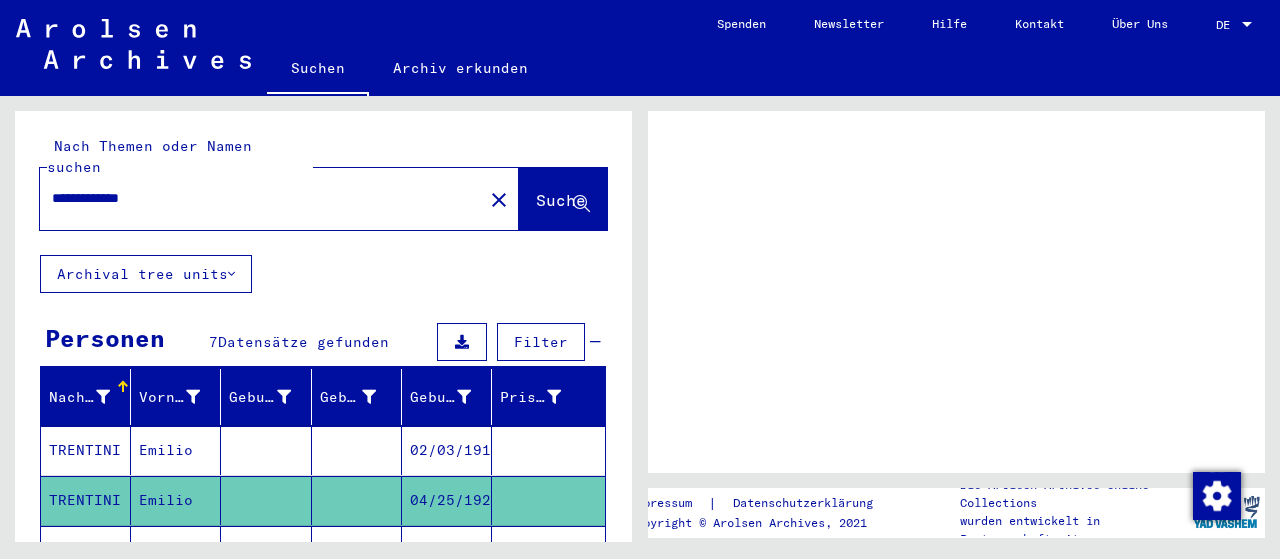 scroll, scrollTop: 0, scrollLeft: 0, axis: both 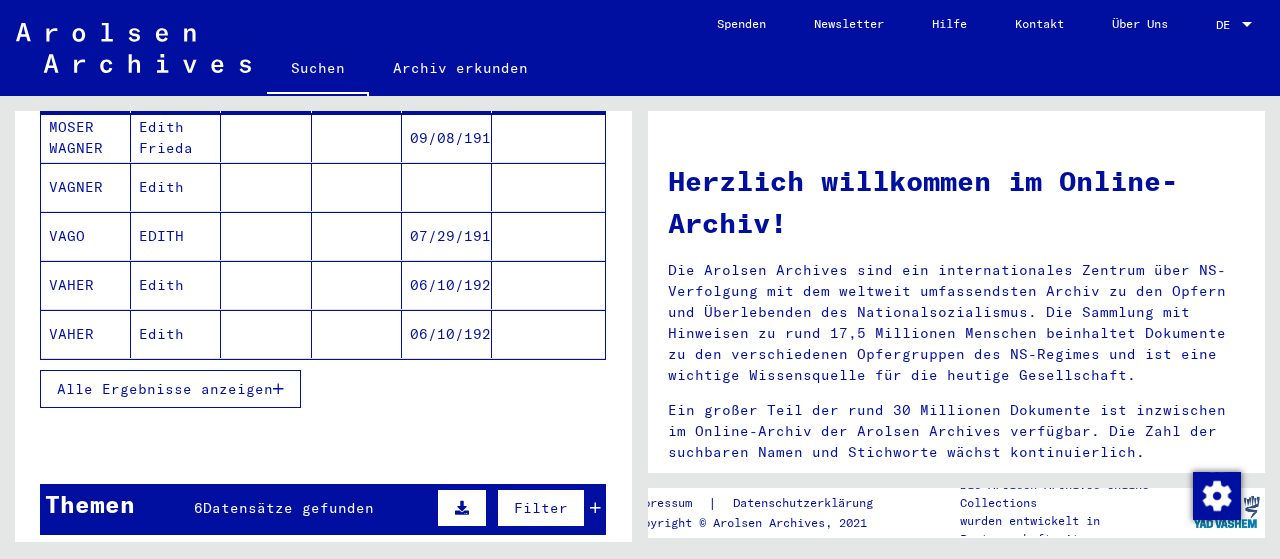 click on "Alle Ergebnisse anzeigen" at bounding box center [165, 389] 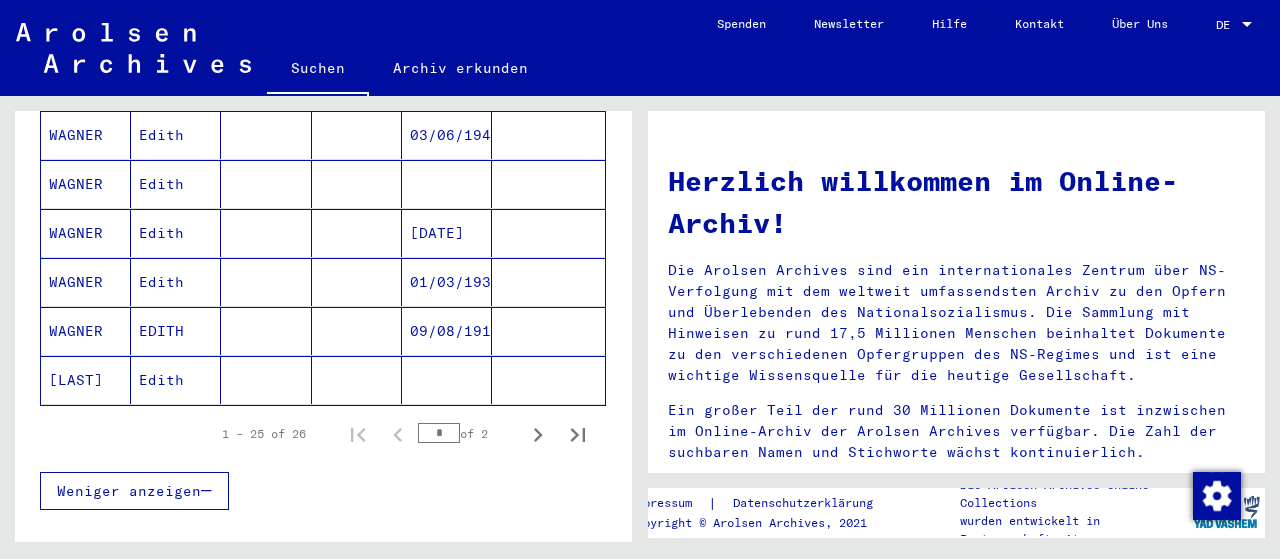 scroll, scrollTop: 1248, scrollLeft: 0, axis: vertical 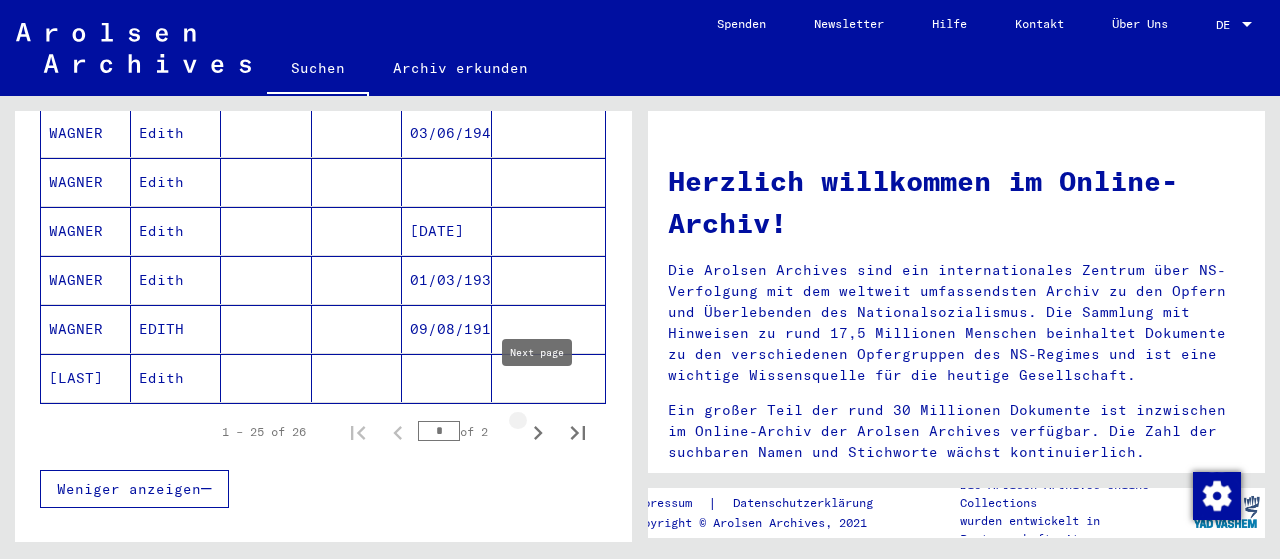 click 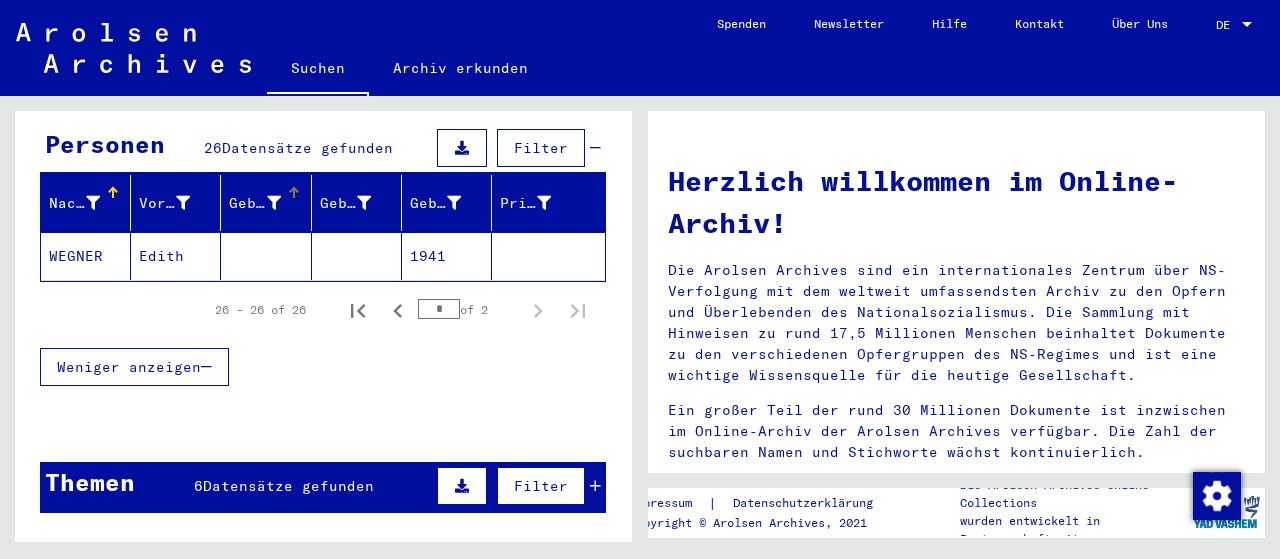 scroll, scrollTop: 52, scrollLeft: 0, axis: vertical 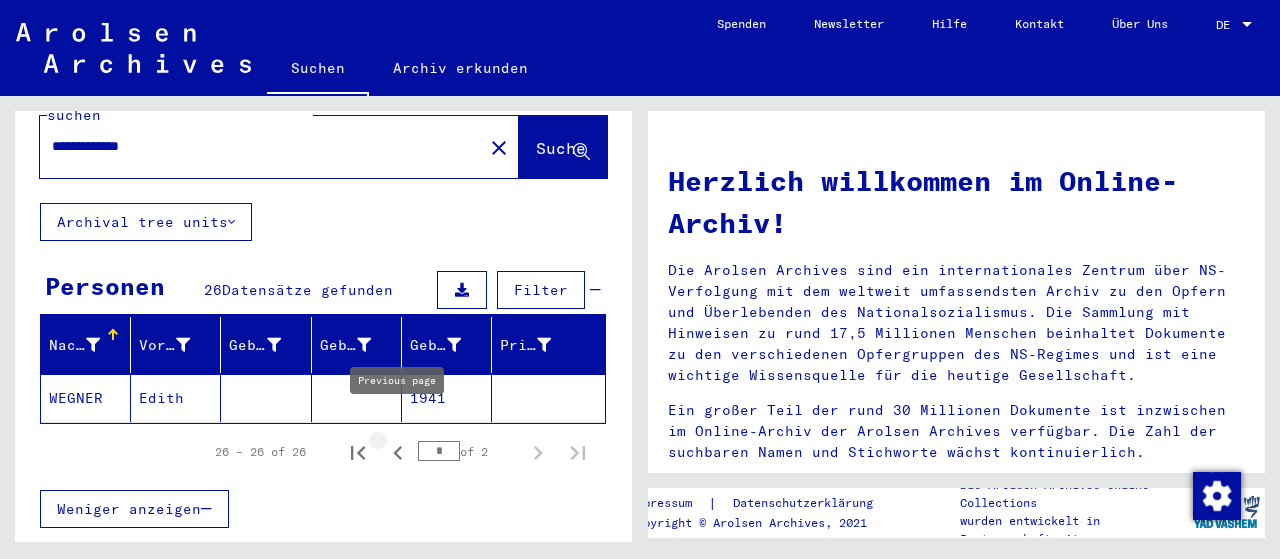 click 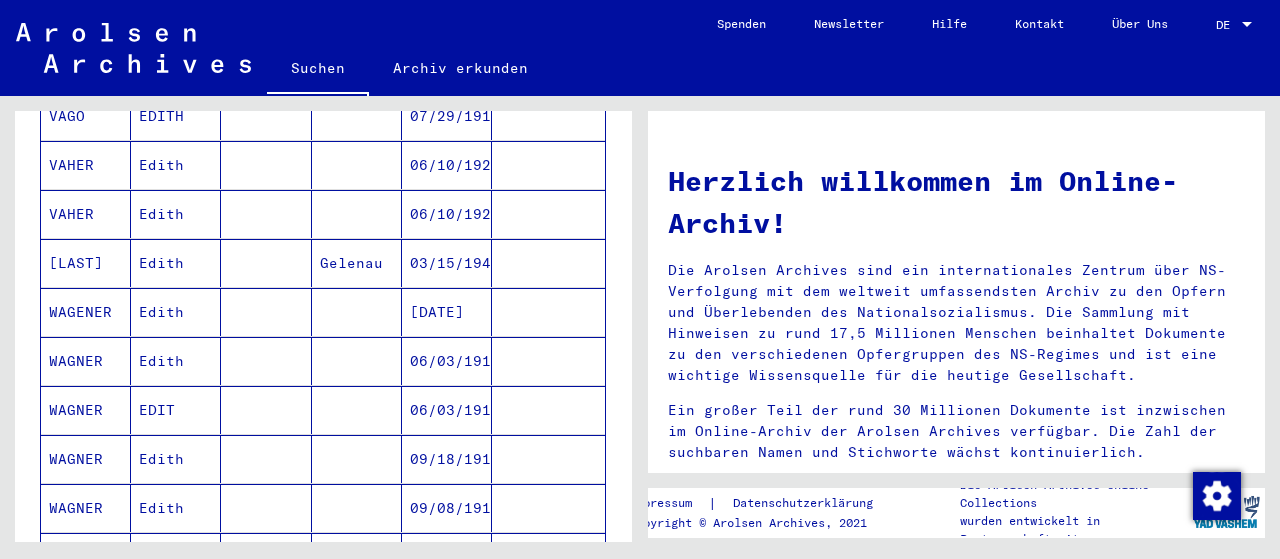 scroll, scrollTop: 468, scrollLeft: 0, axis: vertical 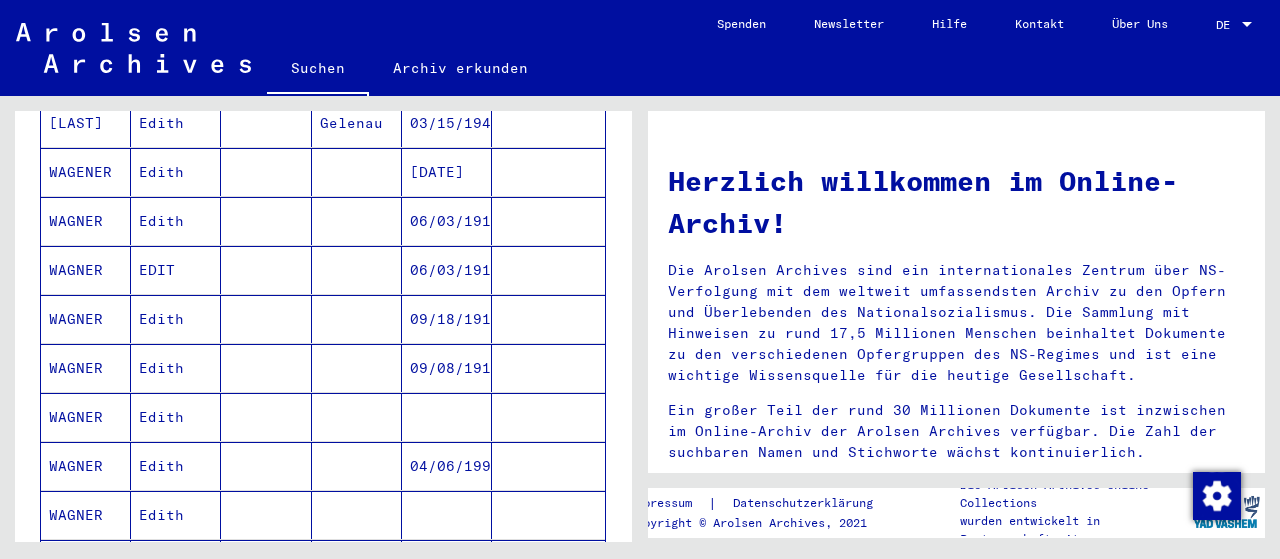 click on "WAGNER" at bounding box center (86, 466) 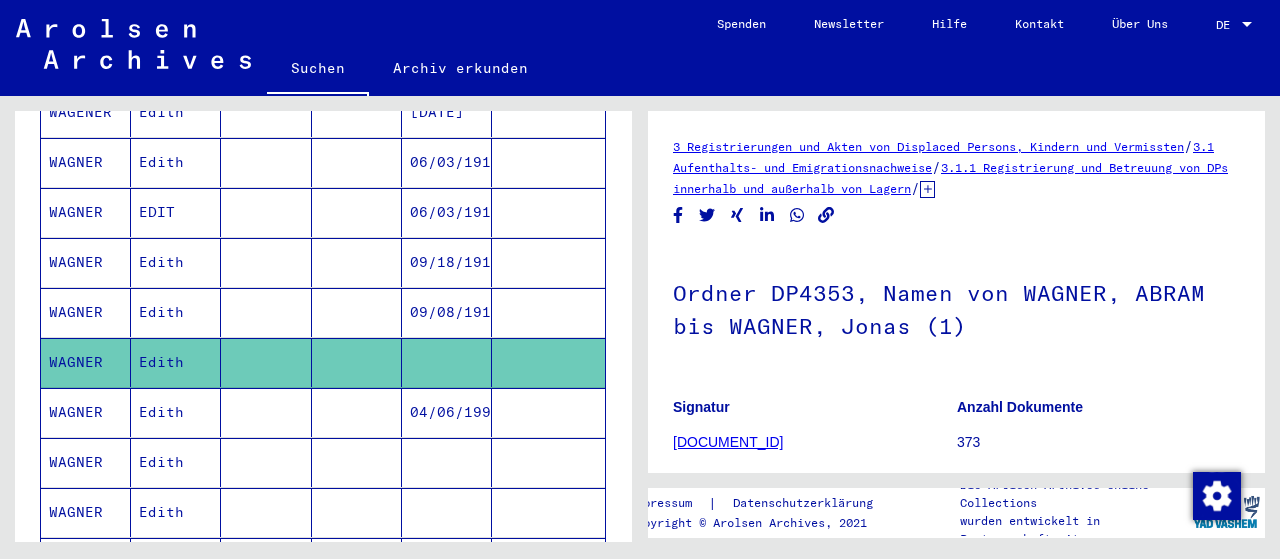 scroll, scrollTop: 679, scrollLeft: 0, axis: vertical 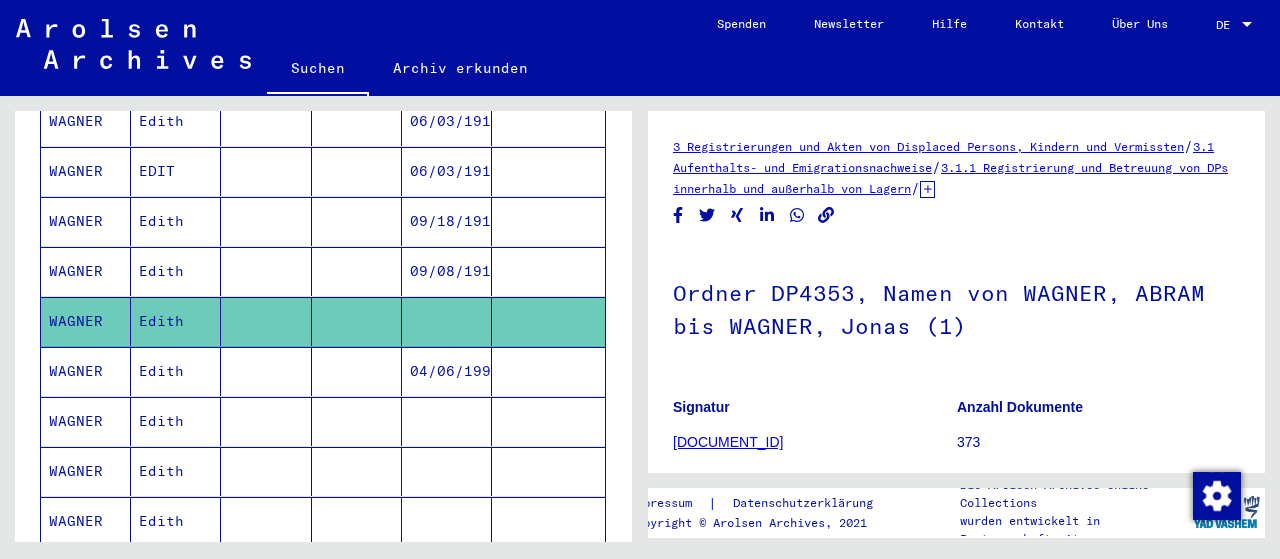 click on "WAGNER" at bounding box center (86, 421) 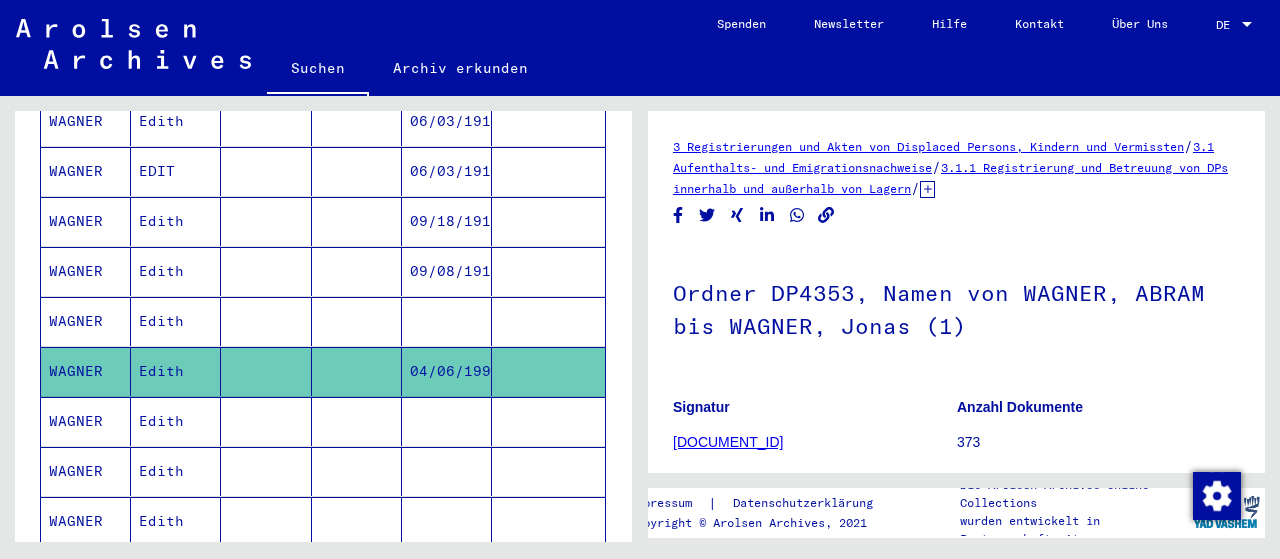 click on "WAGNER" at bounding box center [86, 471] 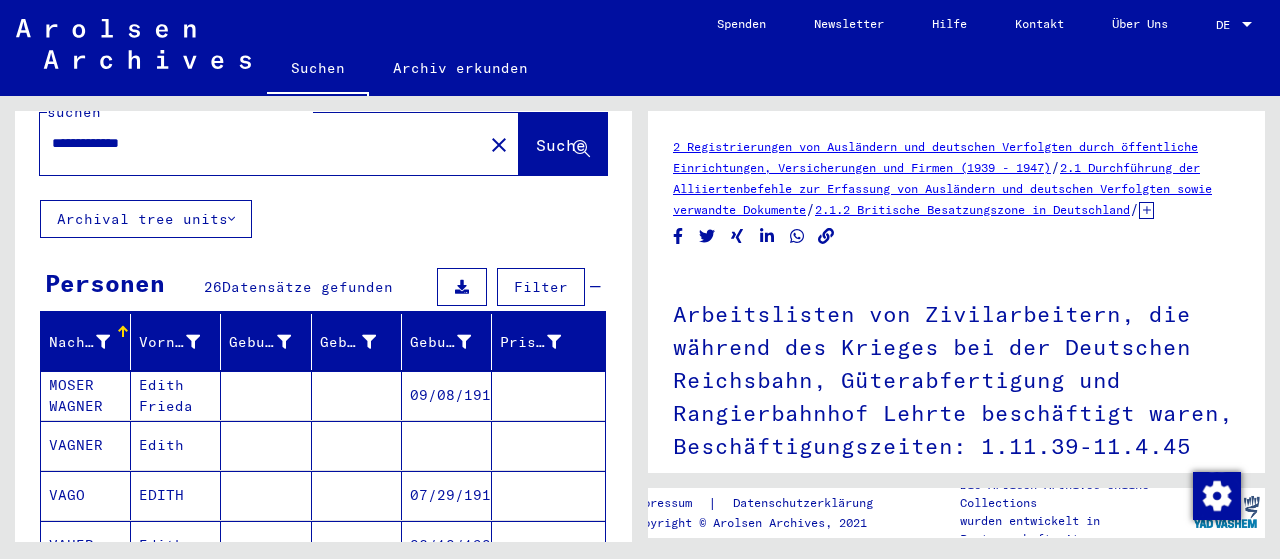 scroll, scrollTop: 0, scrollLeft: 0, axis: both 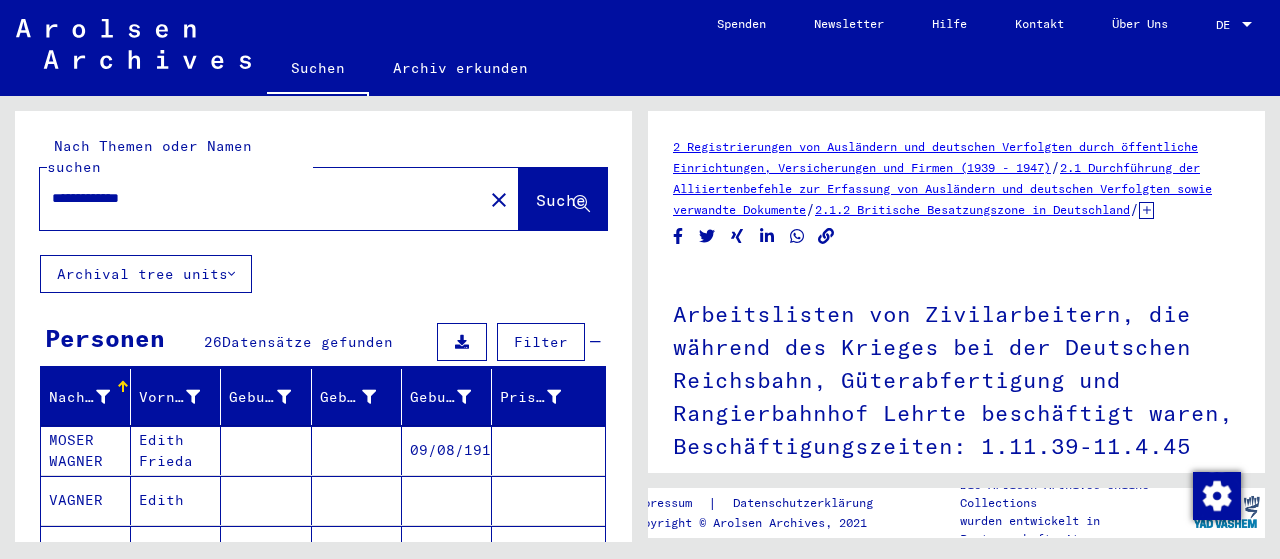 drag, startPoint x: 243, startPoint y: 181, endPoint x: 0, endPoint y: 148, distance: 245.2305 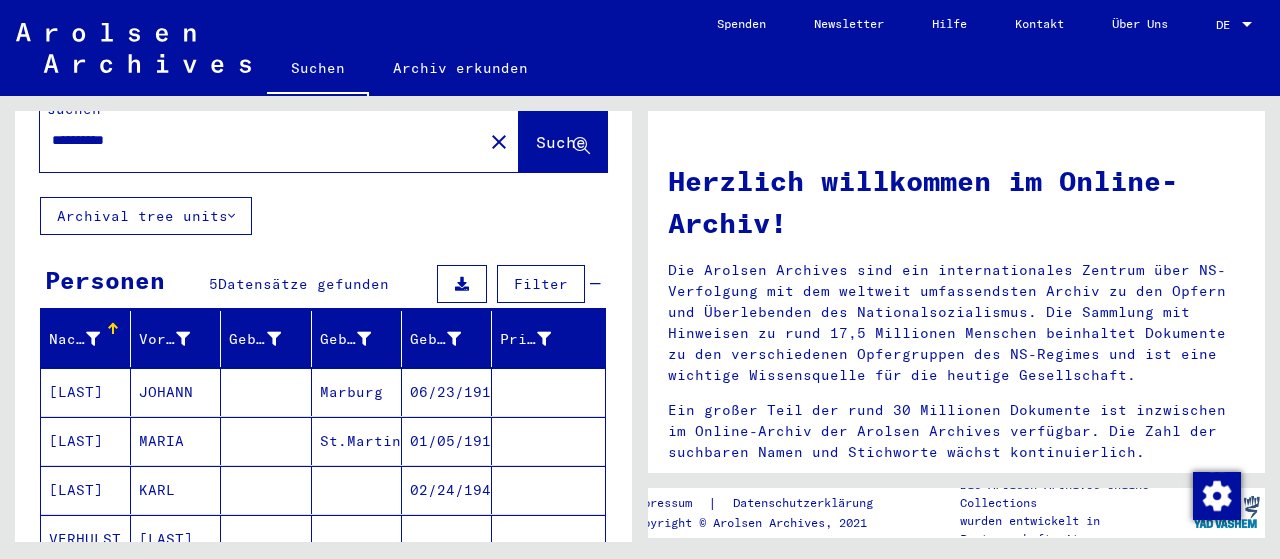 scroll, scrollTop: 0, scrollLeft: 0, axis: both 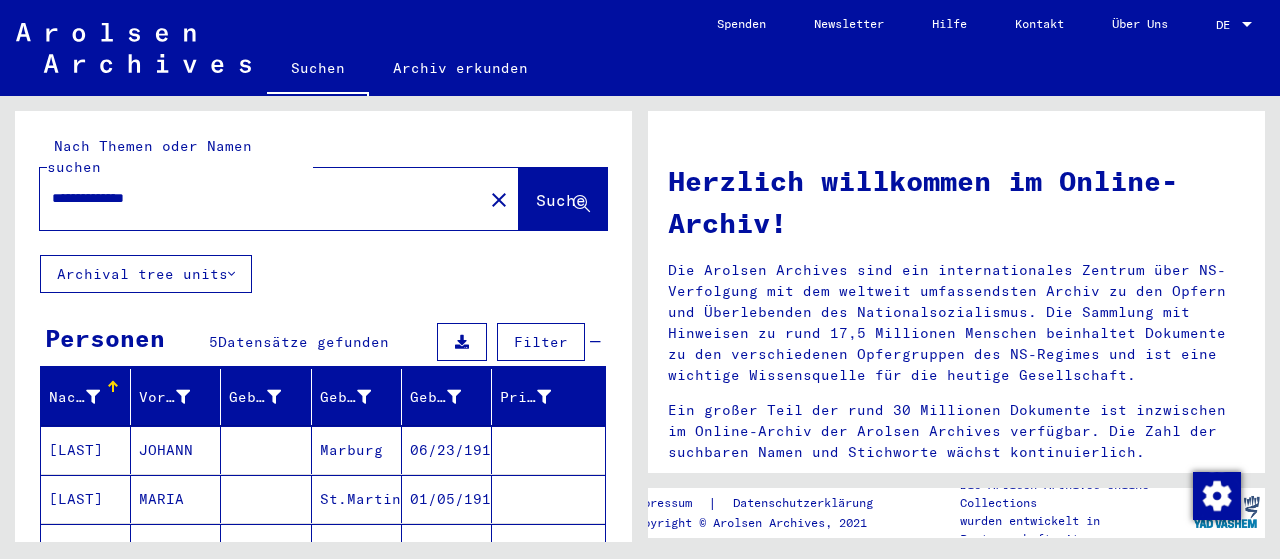 type on "**********" 